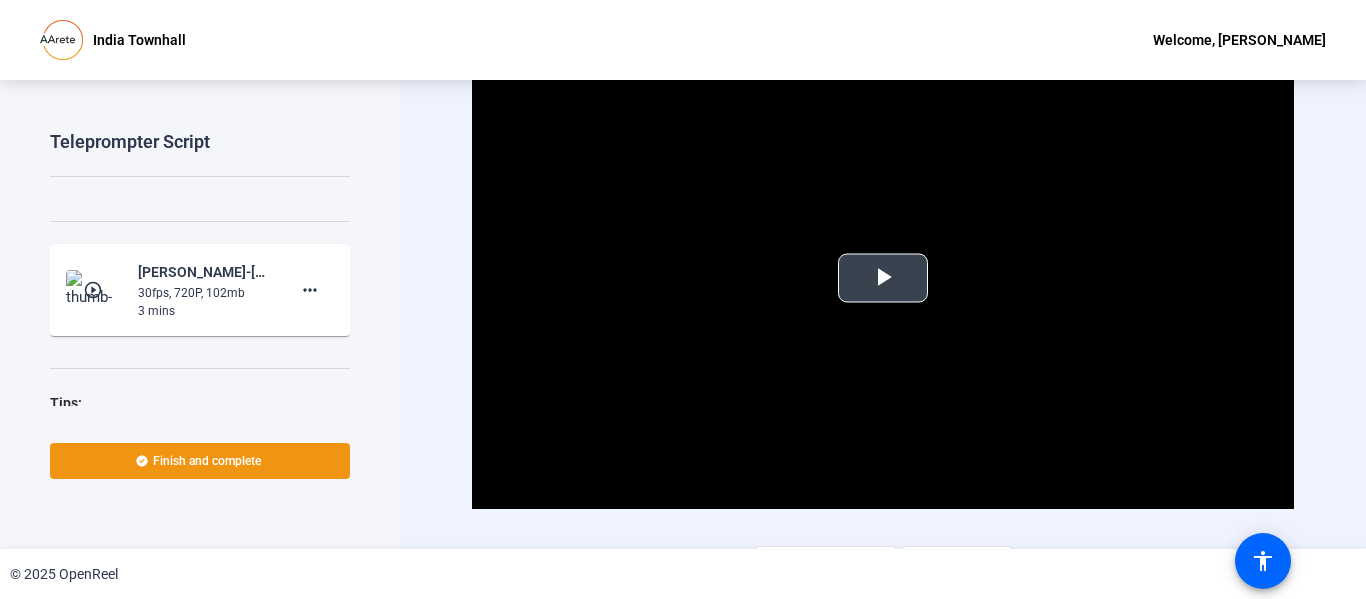 scroll, scrollTop: 0, scrollLeft: 0, axis: both 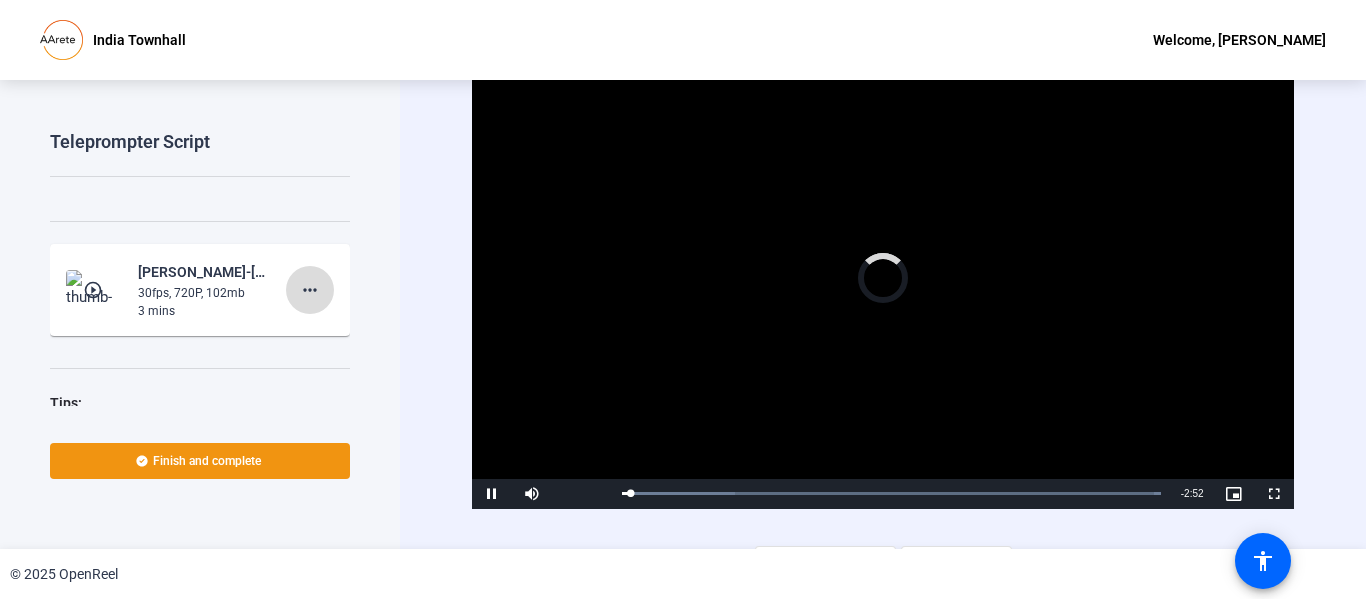 click on "more_horiz" 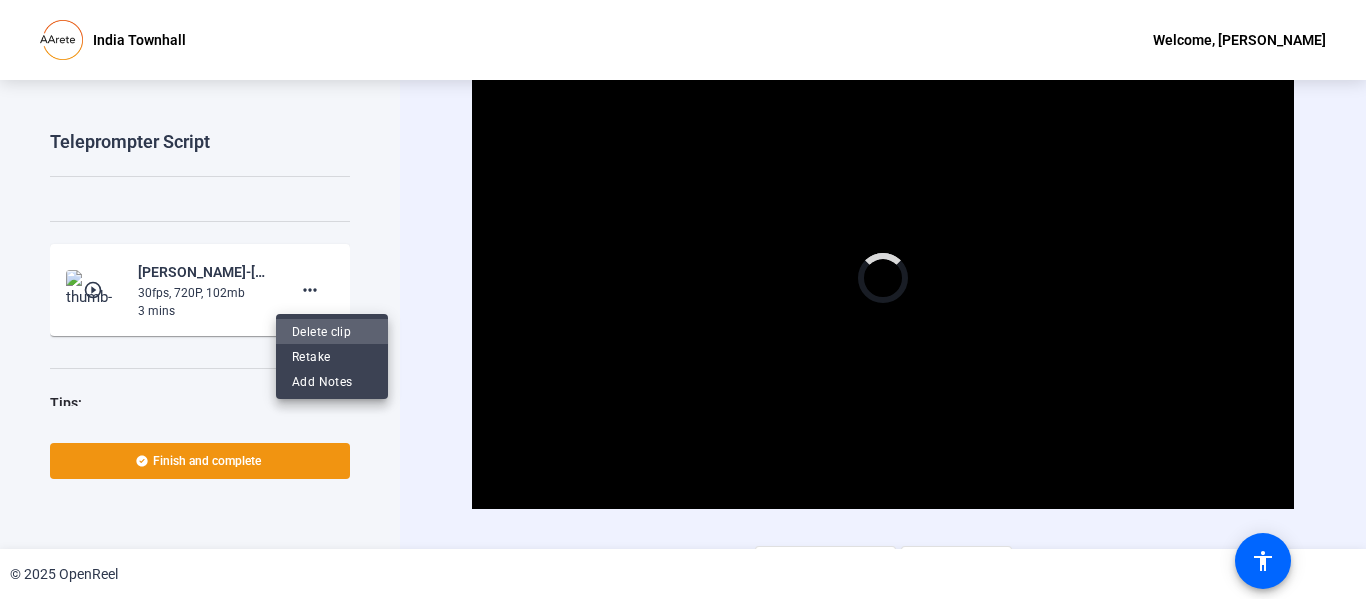 click on "Delete clip" at bounding box center (332, 332) 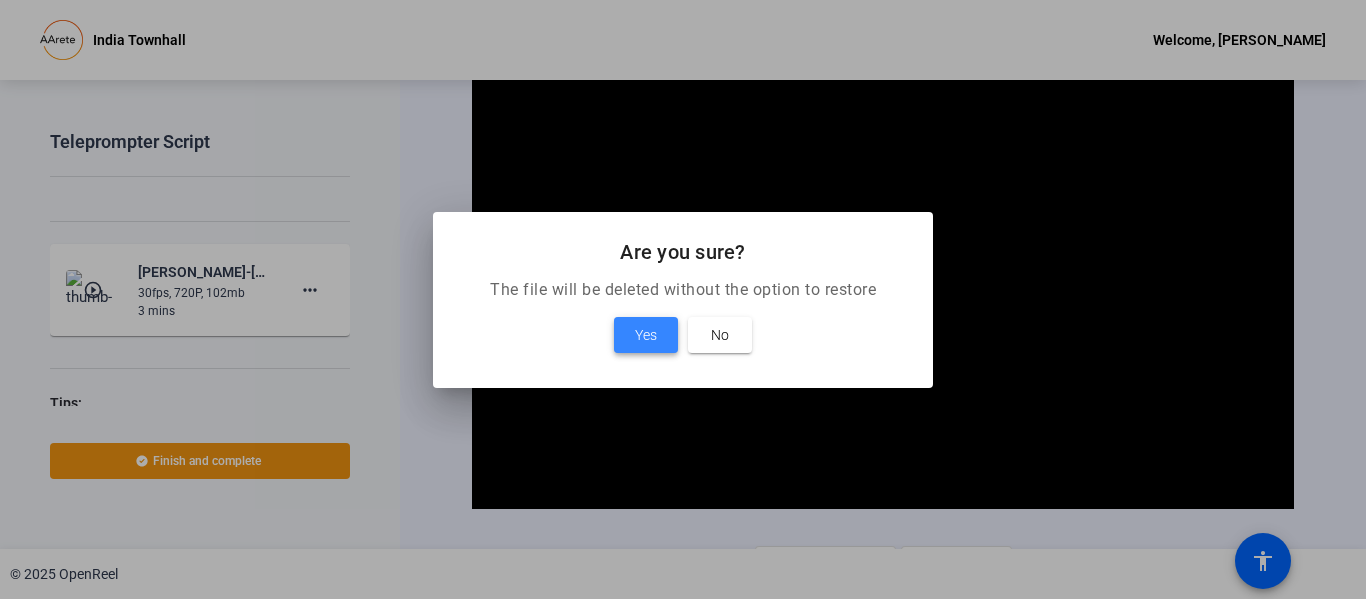 click on "Yes" at bounding box center [646, 335] 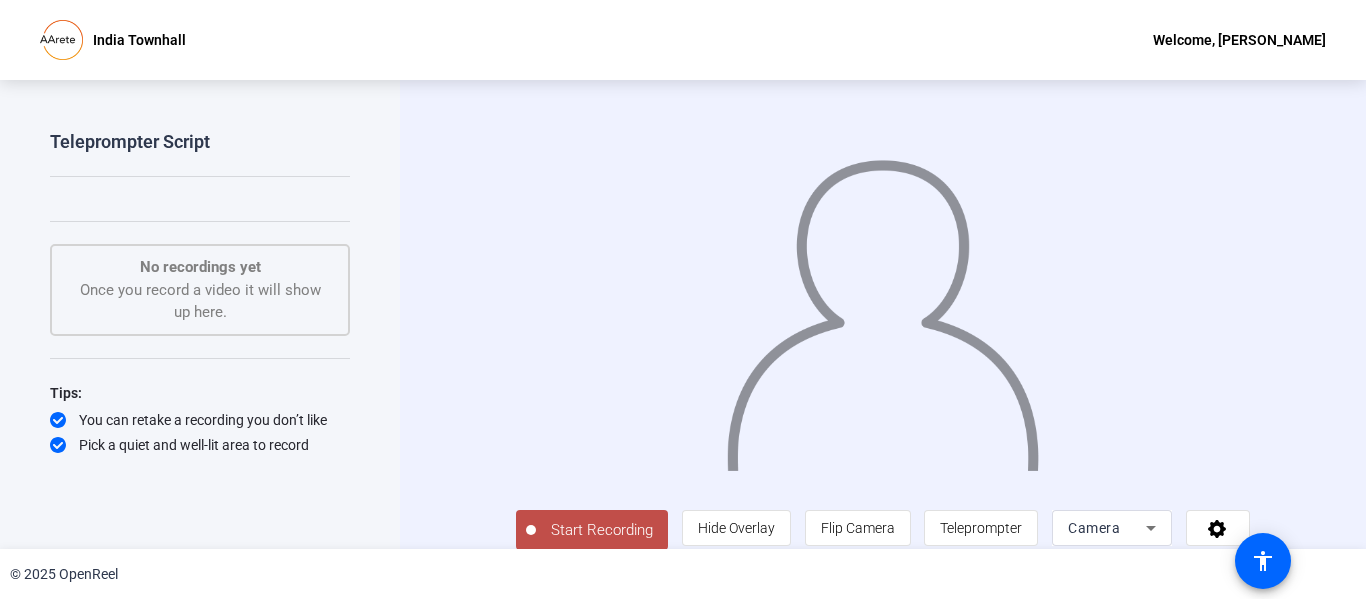 click on "No recordings yet  Once you record a video it will show up here." 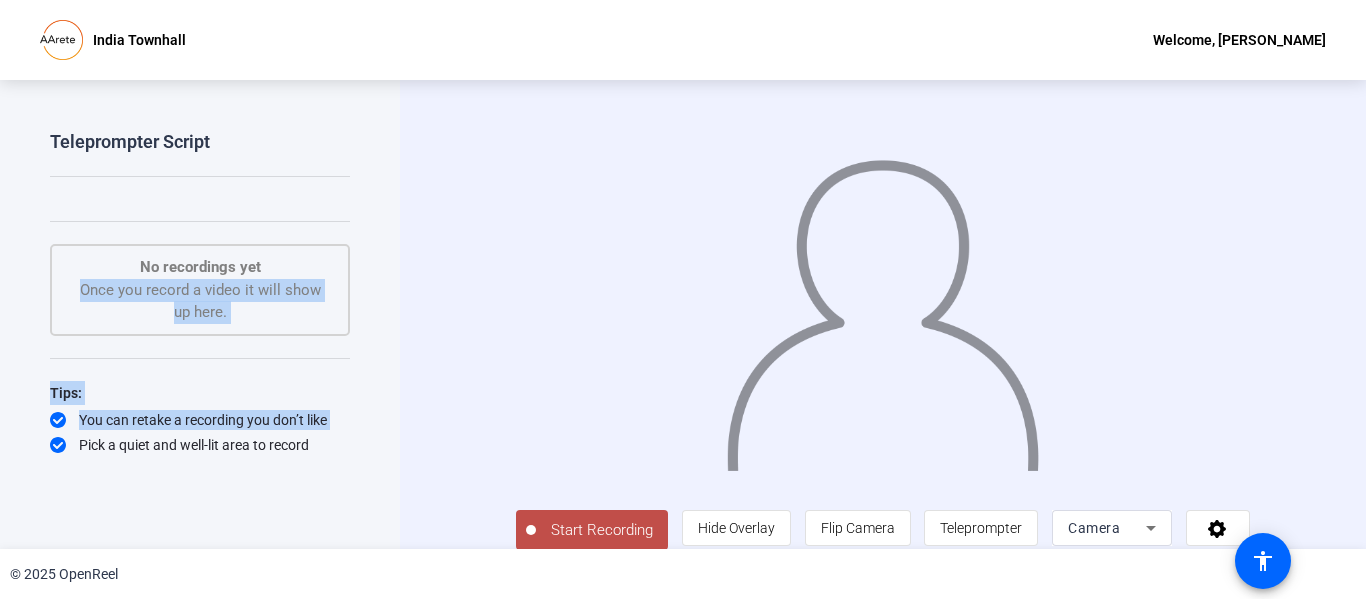 drag, startPoint x: 356, startPoint y: 250, endPoint x: 351, endPoint y: 453, distance: 203.06157 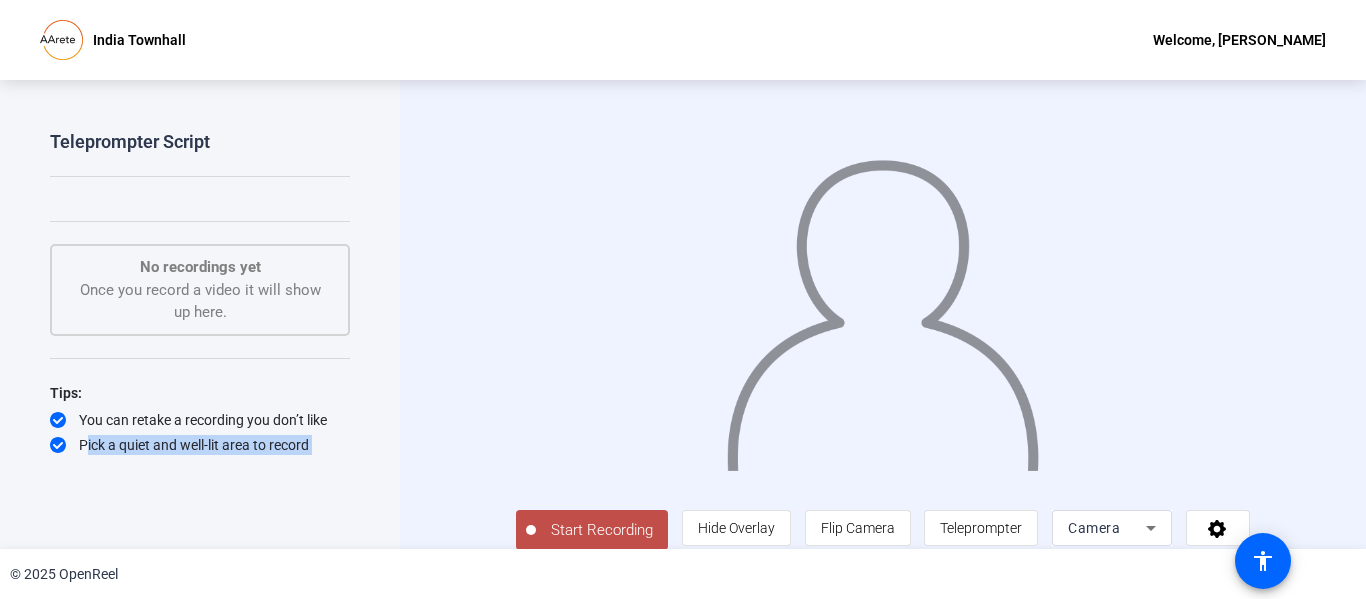 click on "Teleprompter Script  Start Recording  No recordings yet  Once you record a video it will show up here.  Tips:
You can retake a recording you don’t like
Pick a quiet and well-lit area to record
Be yourself! It doesn’t have to be perfect" 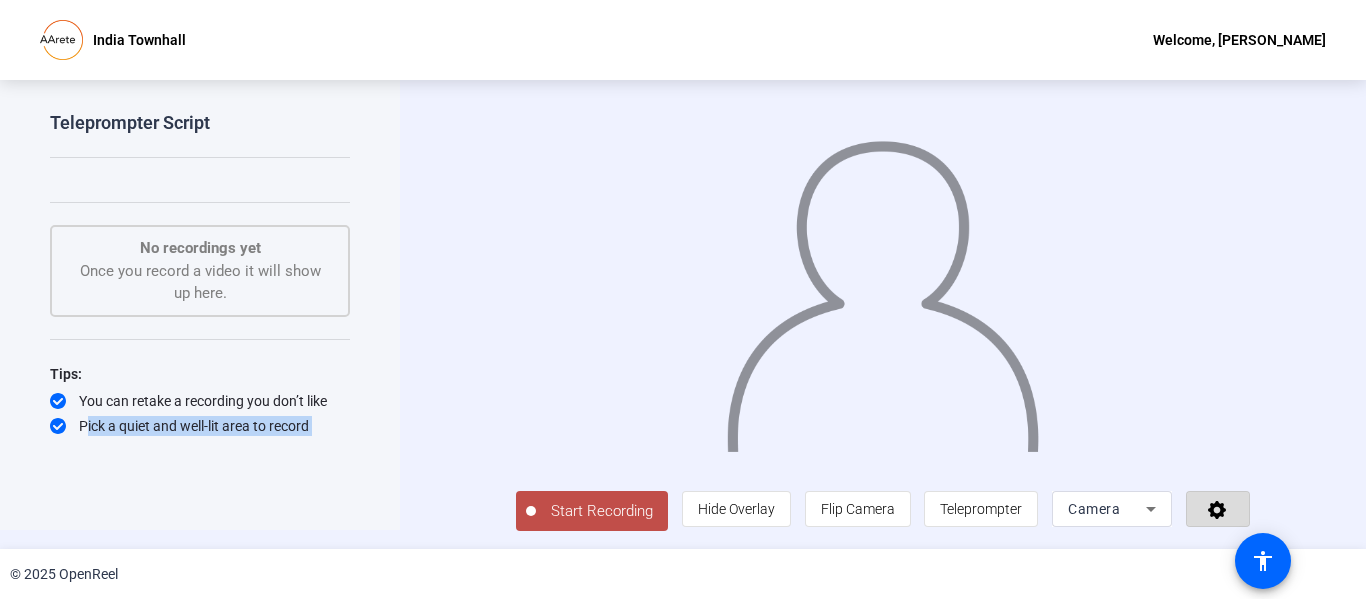 click 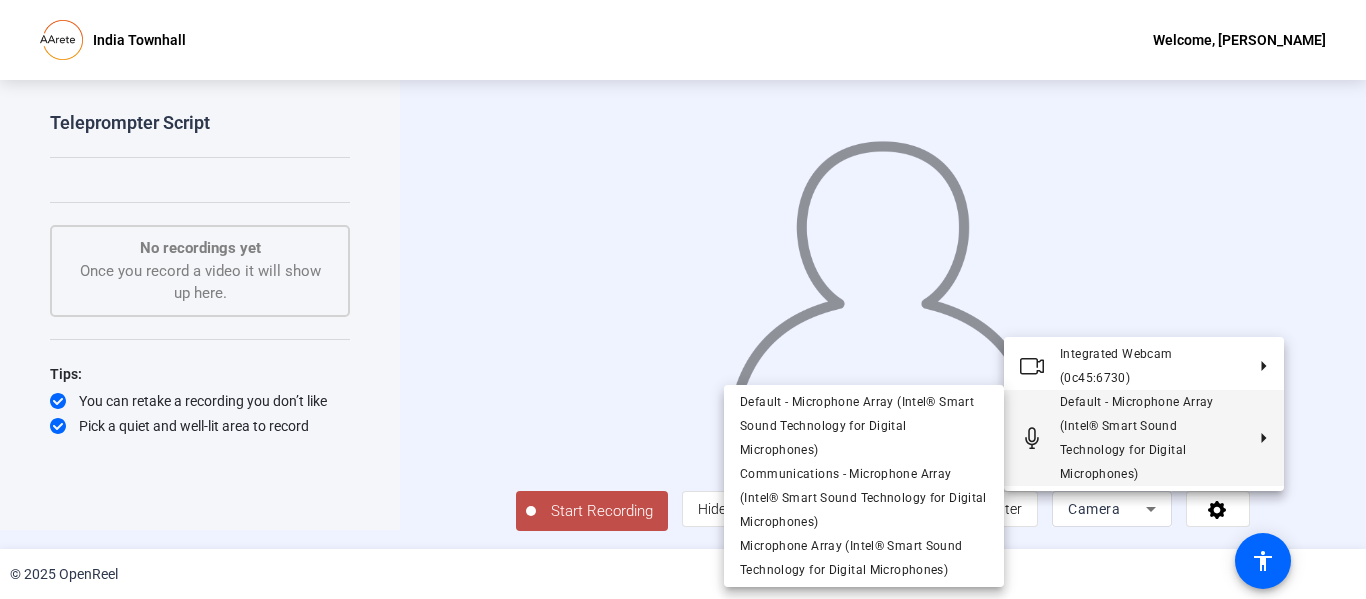 click at bounding box center [683, 299] 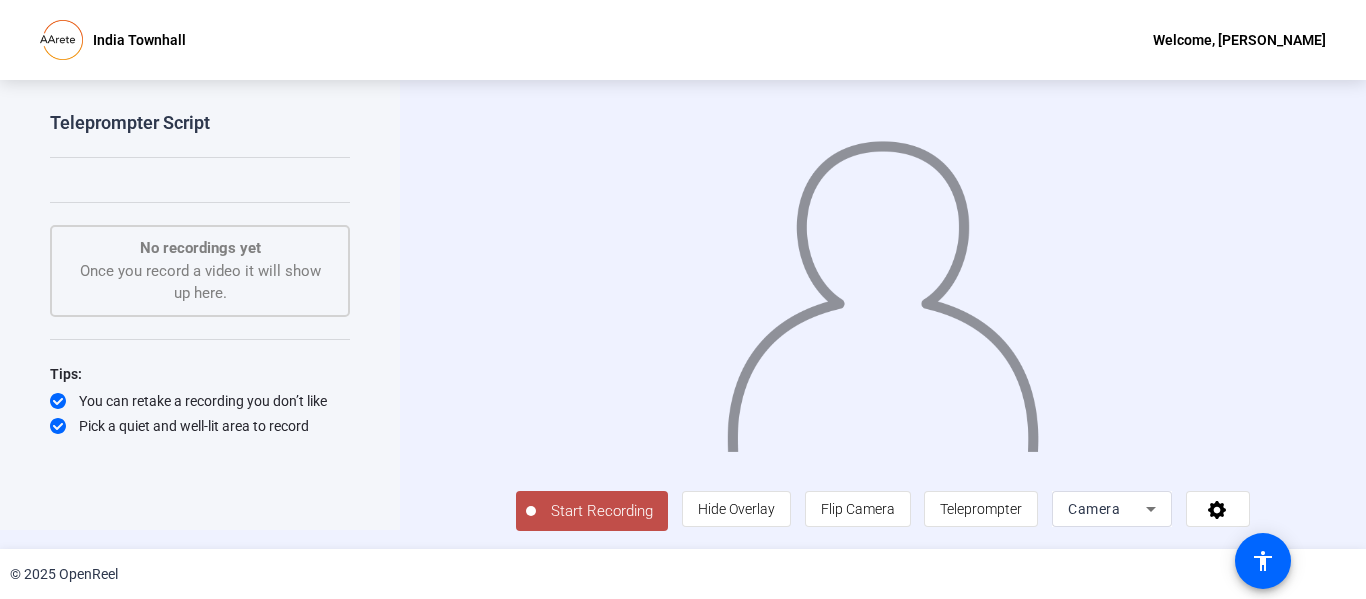 click on "Teleprompter Script  Start Recording  No recordings yet  Once you record a video it will show up here.  Tips:
You can retake a recording you don’t like
Pick a quiet and well-lit area to record
Be yourself! It doesn’t have to be perfect" 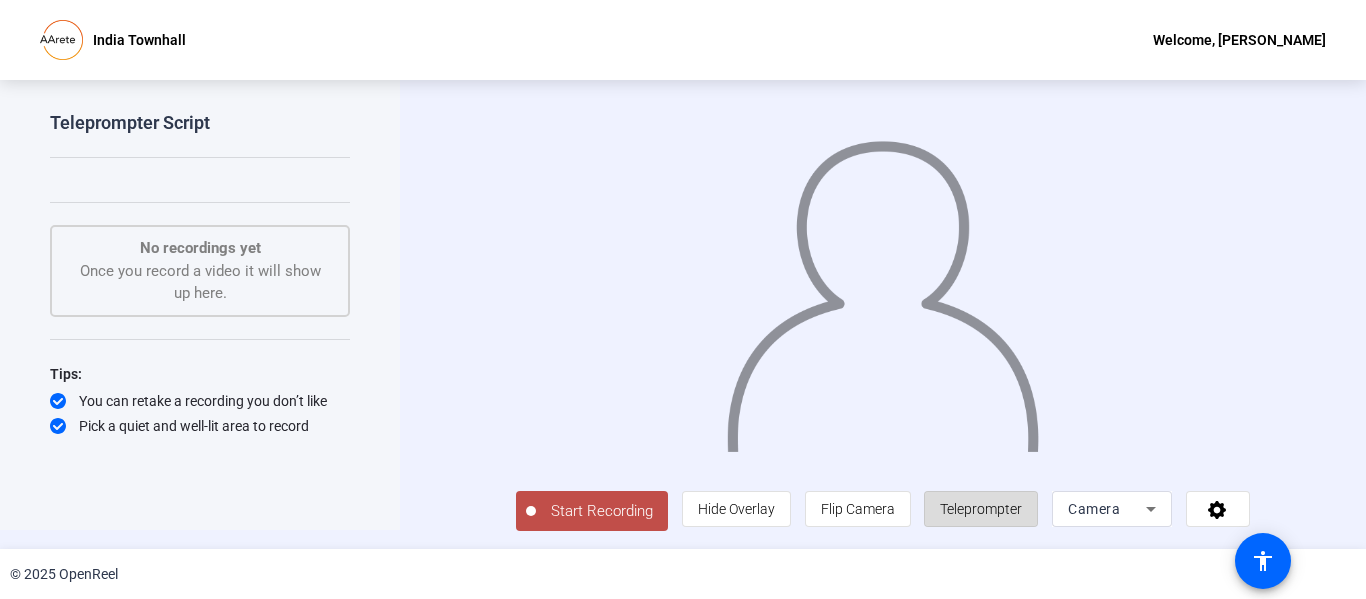 click on "Teleprompter" 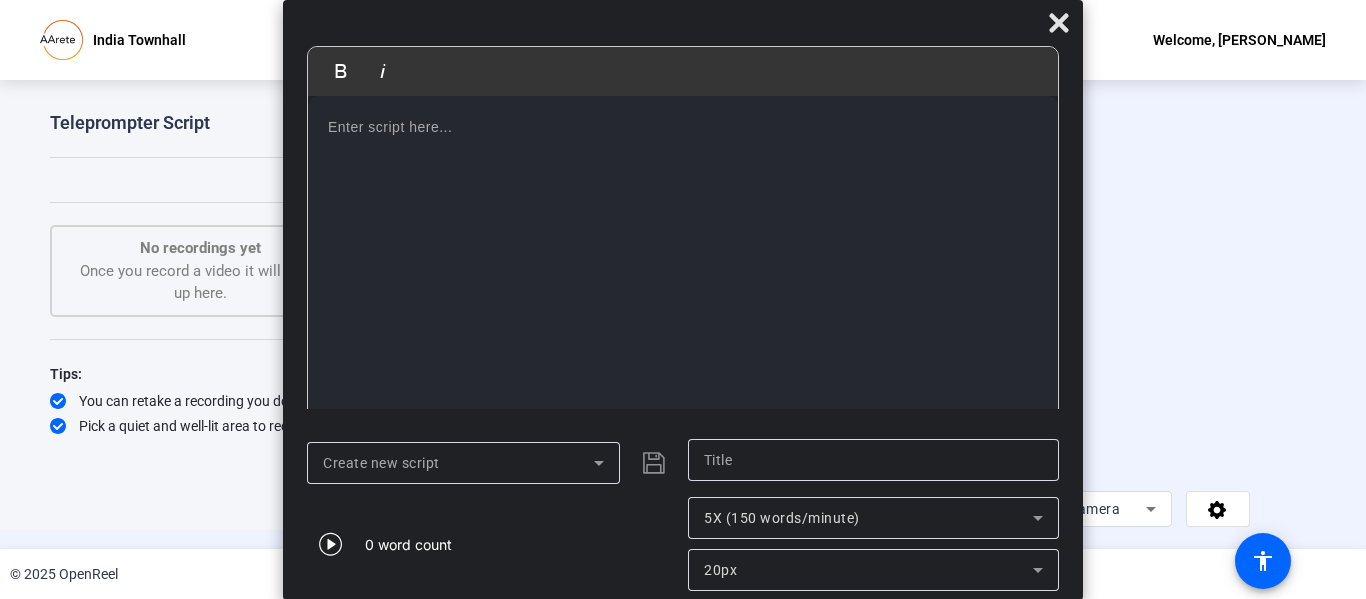 click at bounding box center (683, 261) 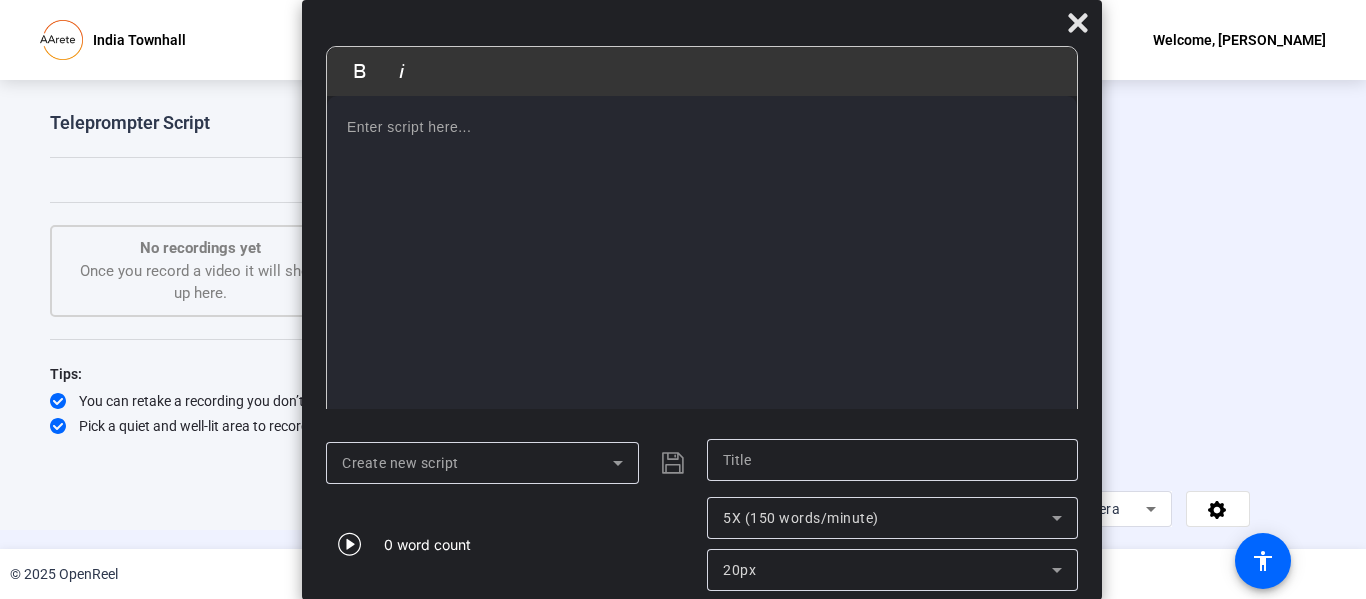 drag, startPoint x: 818, startPoint y: 21, endPoint x: 835, endPoint y: -91, distance: 113.28283 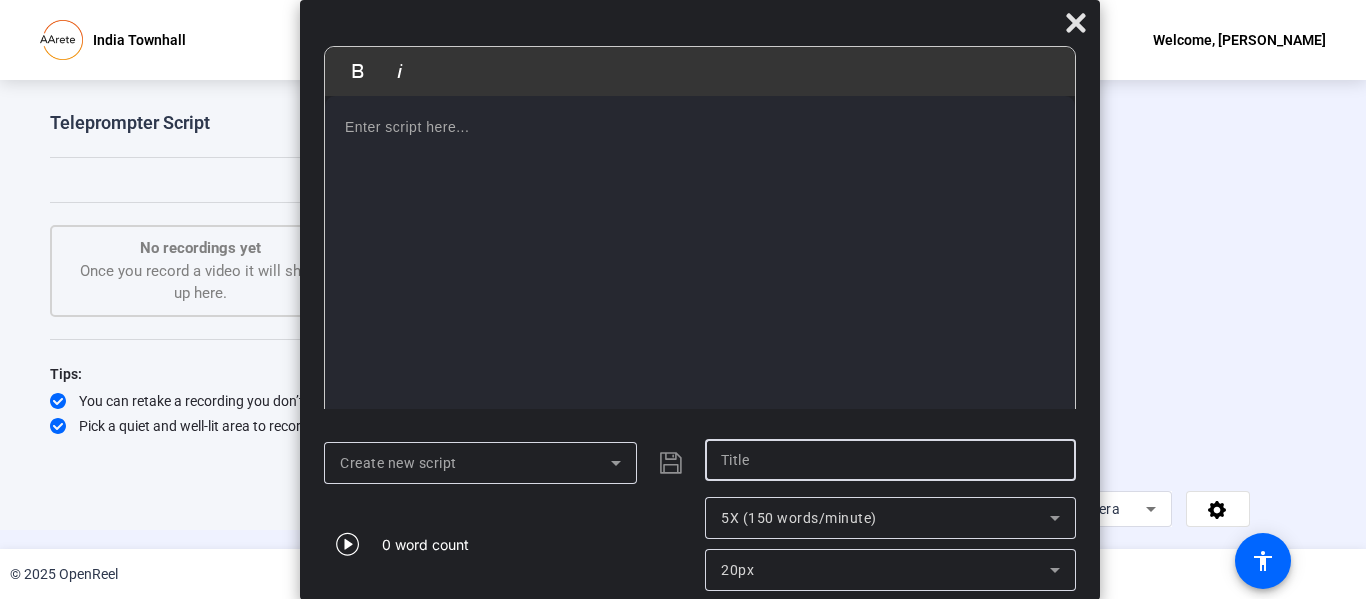 click at bounding box center [890, 460] 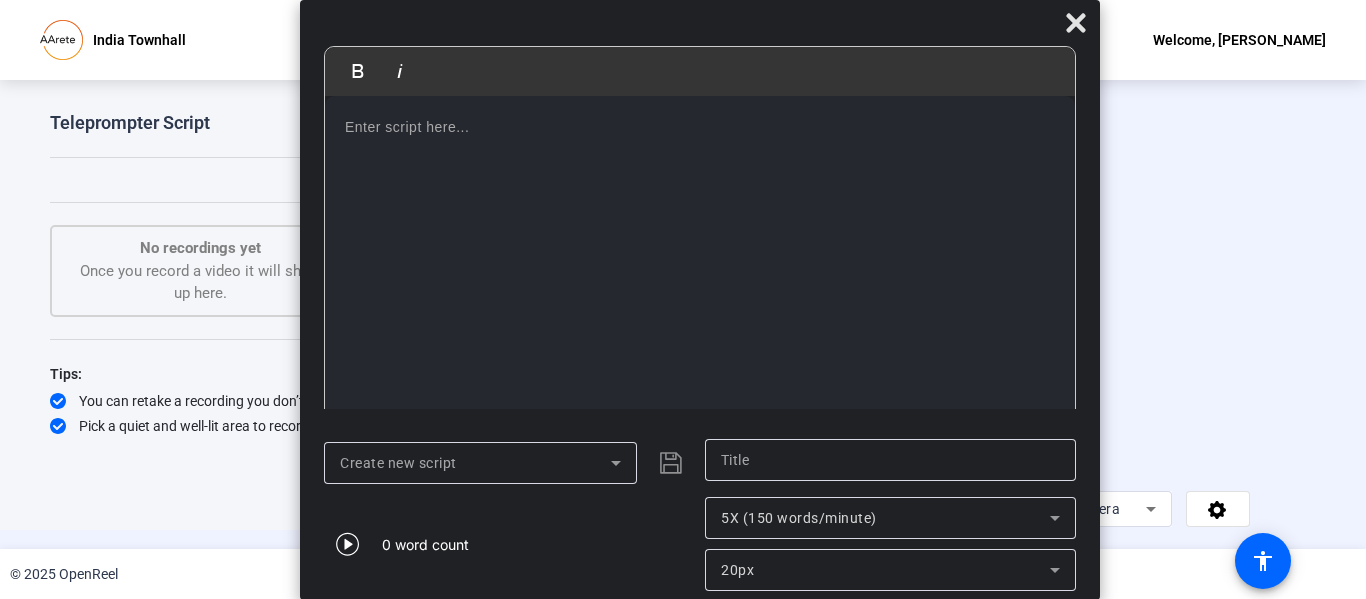 click at bounding box center [700, 261] 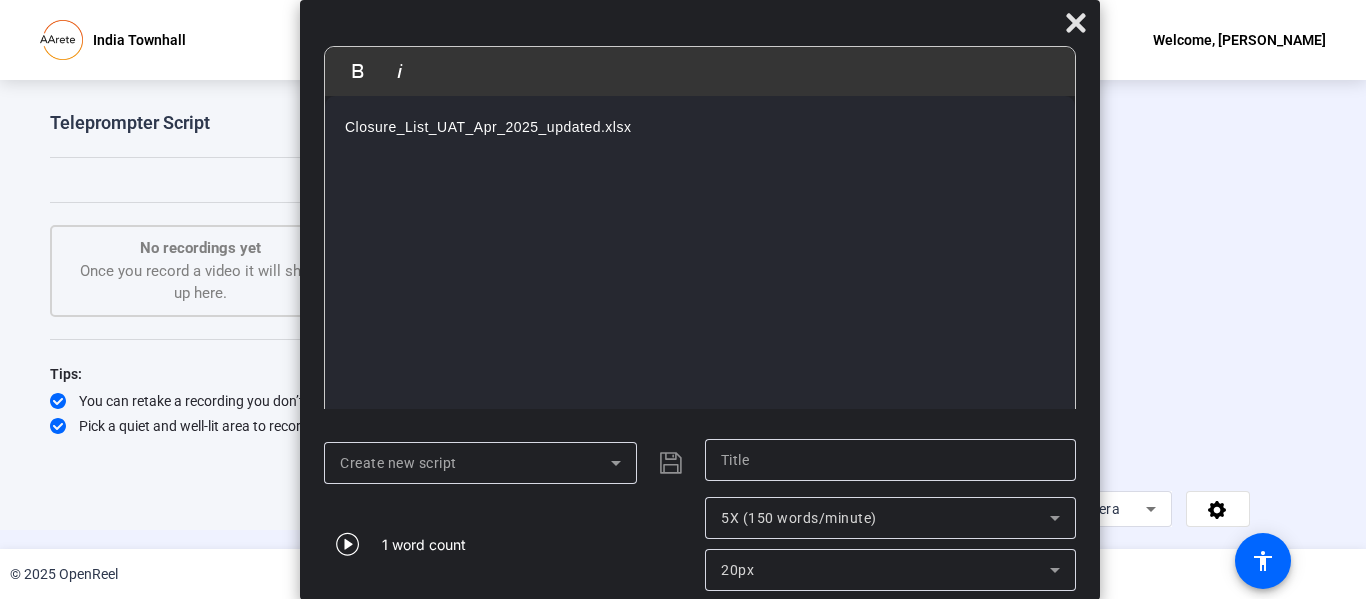 click on "Closure_List_UAT_Apr_2025_updated.xlsx" at bounding box center (700, 261) 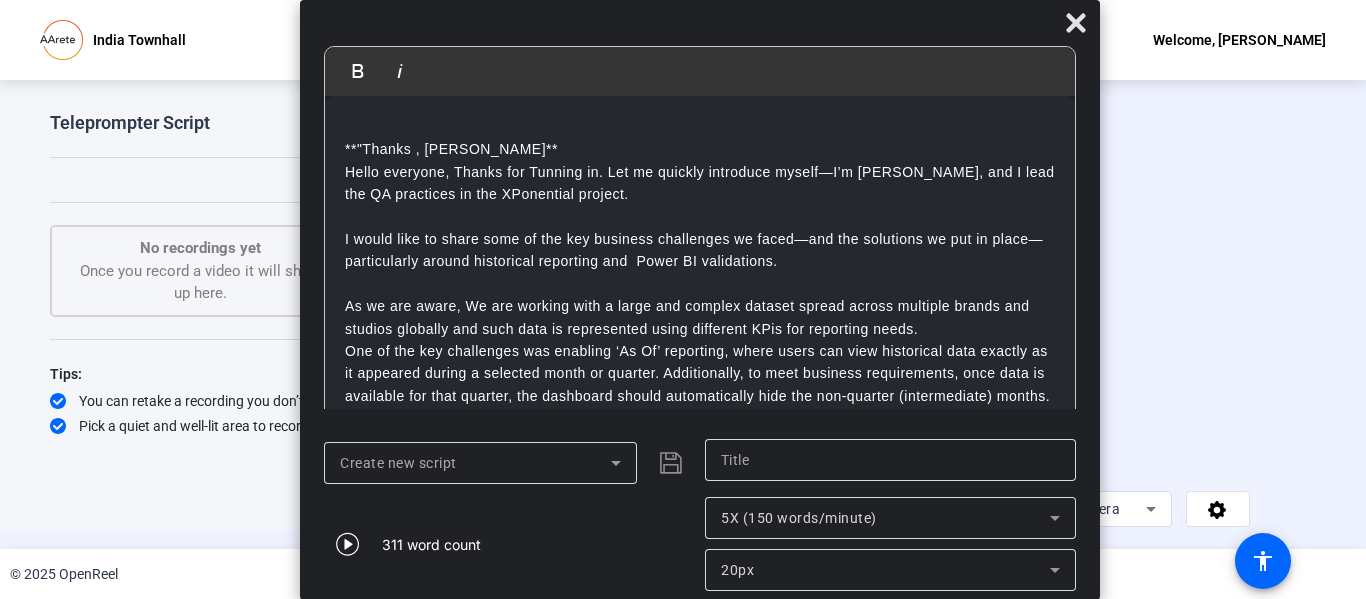 scroll, scrollTop: 538, scrollLeft: 0, axis: vertical 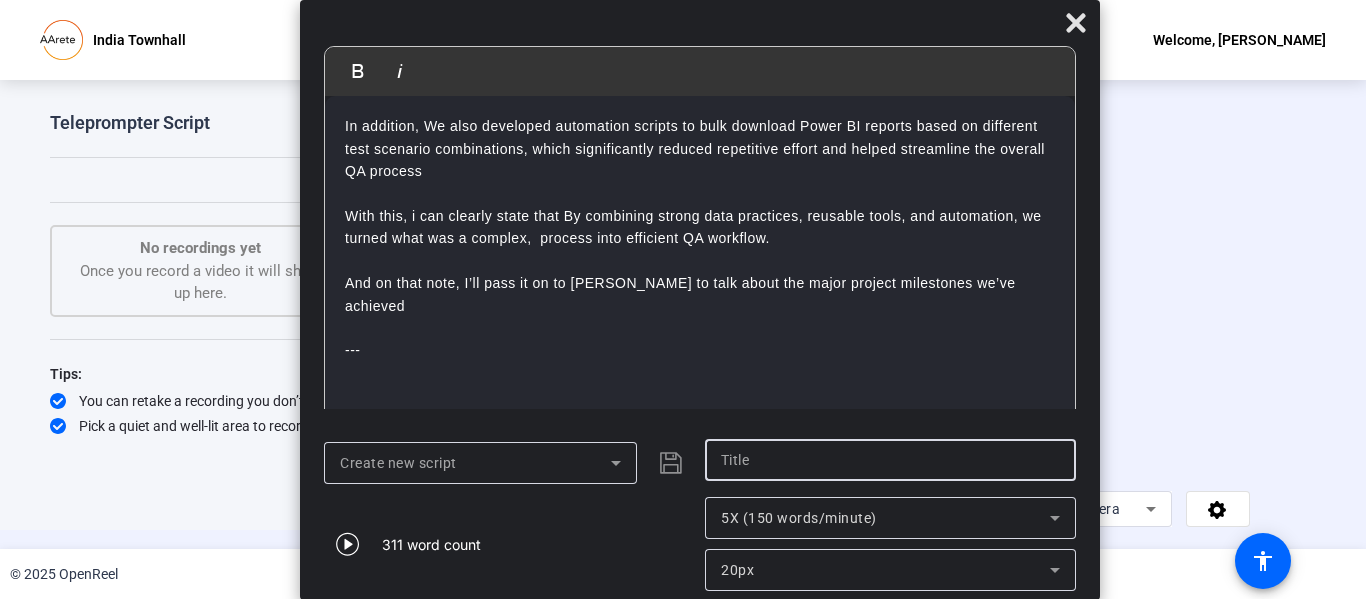 click at bounding box center [890, 460] 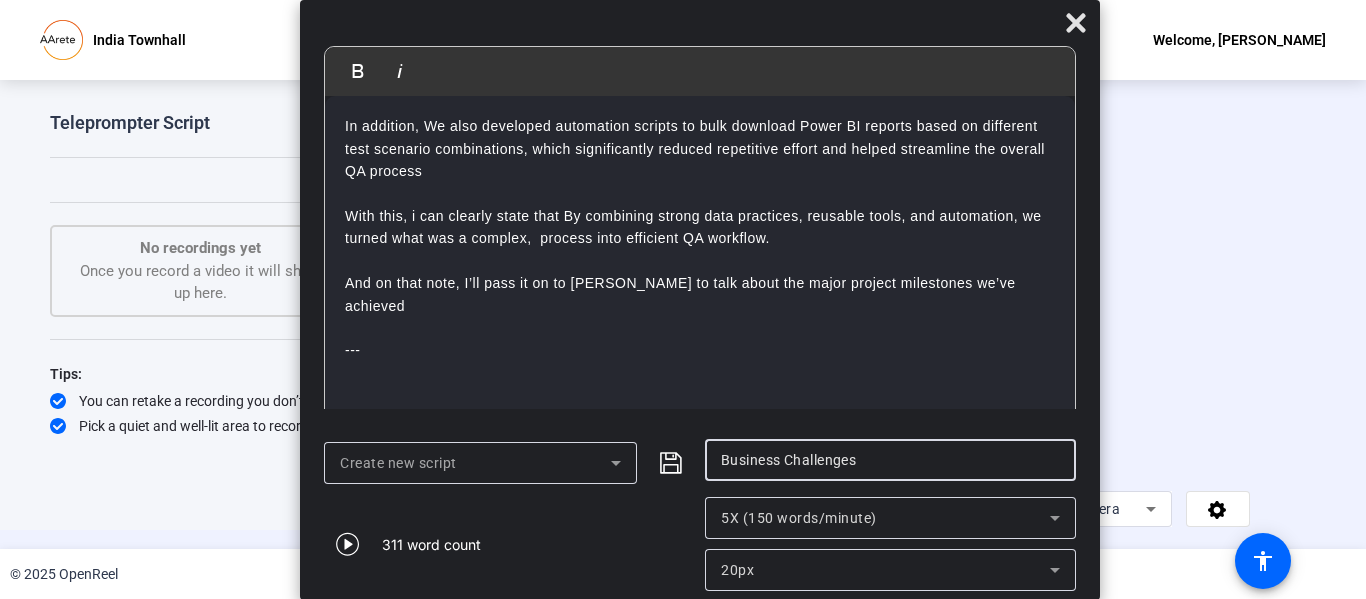 type on "Business Challenges" 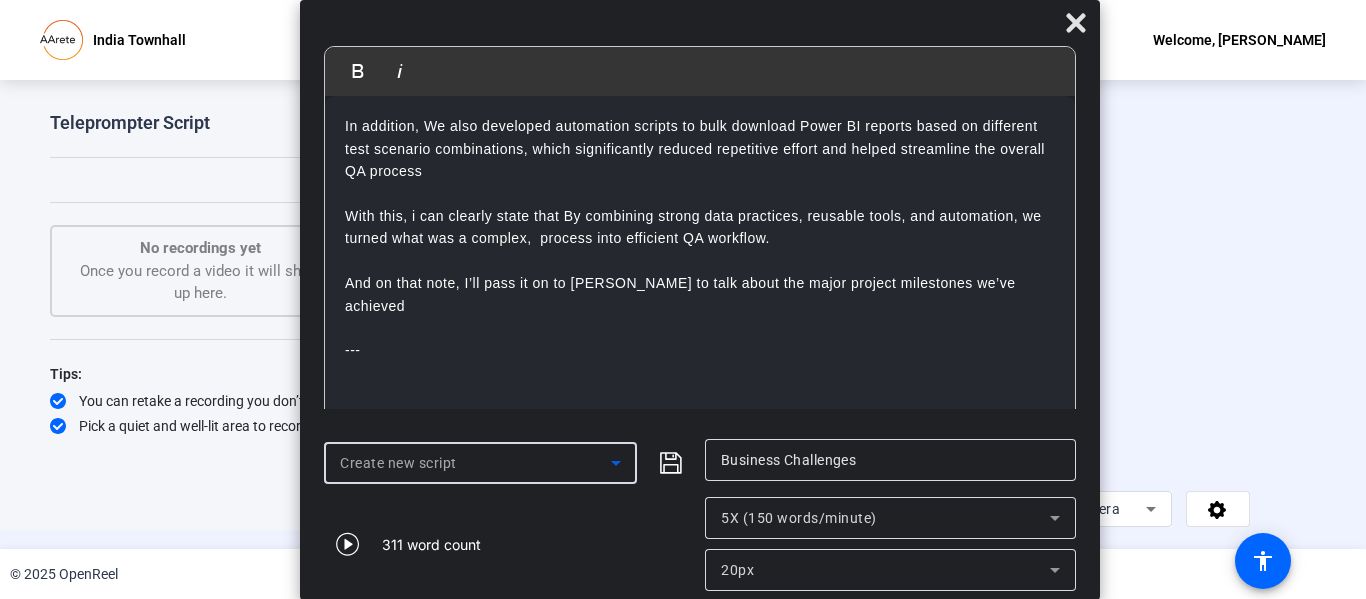 click on "Create new script" at bounding box center (475, 463) 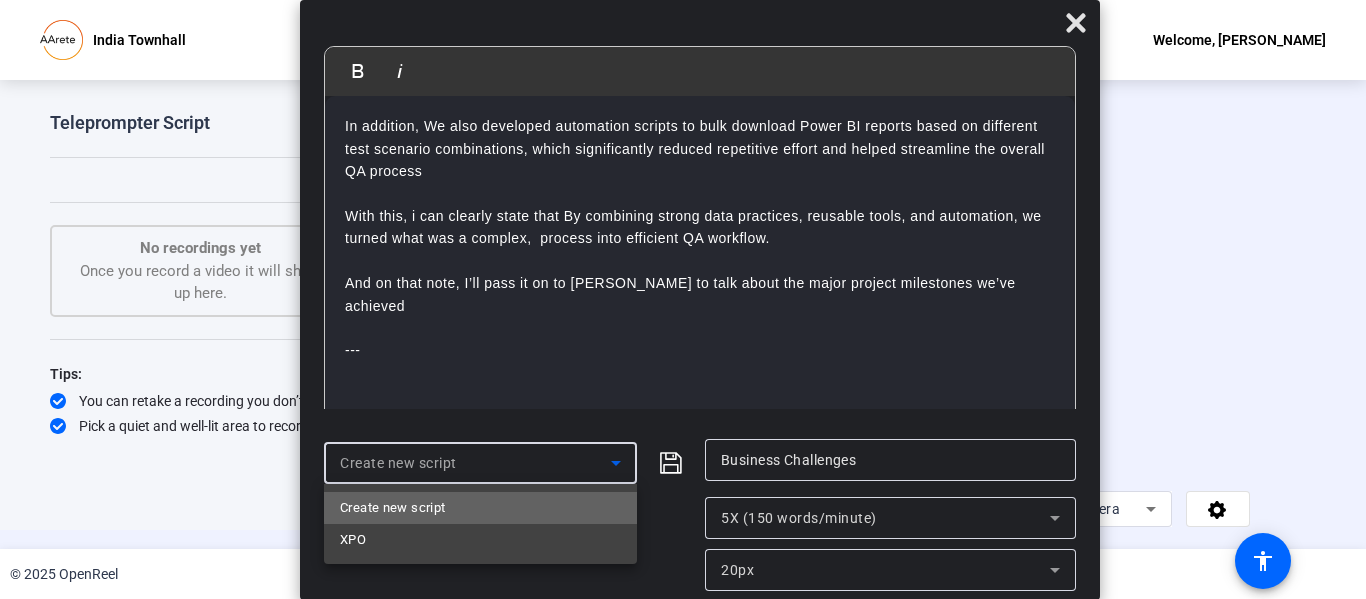 click on "Create new script" at bounding box center [480, 508] 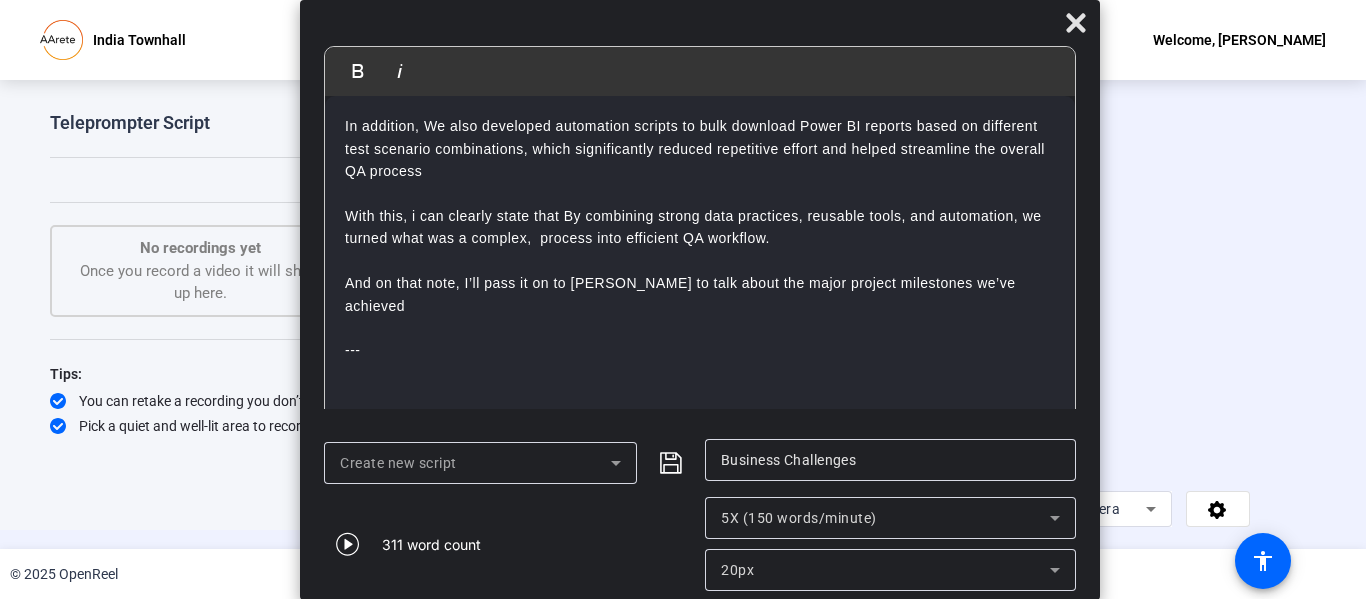 click on "Create new script
Business Challenges
311 word count 5X (150 words/minute) 20px" 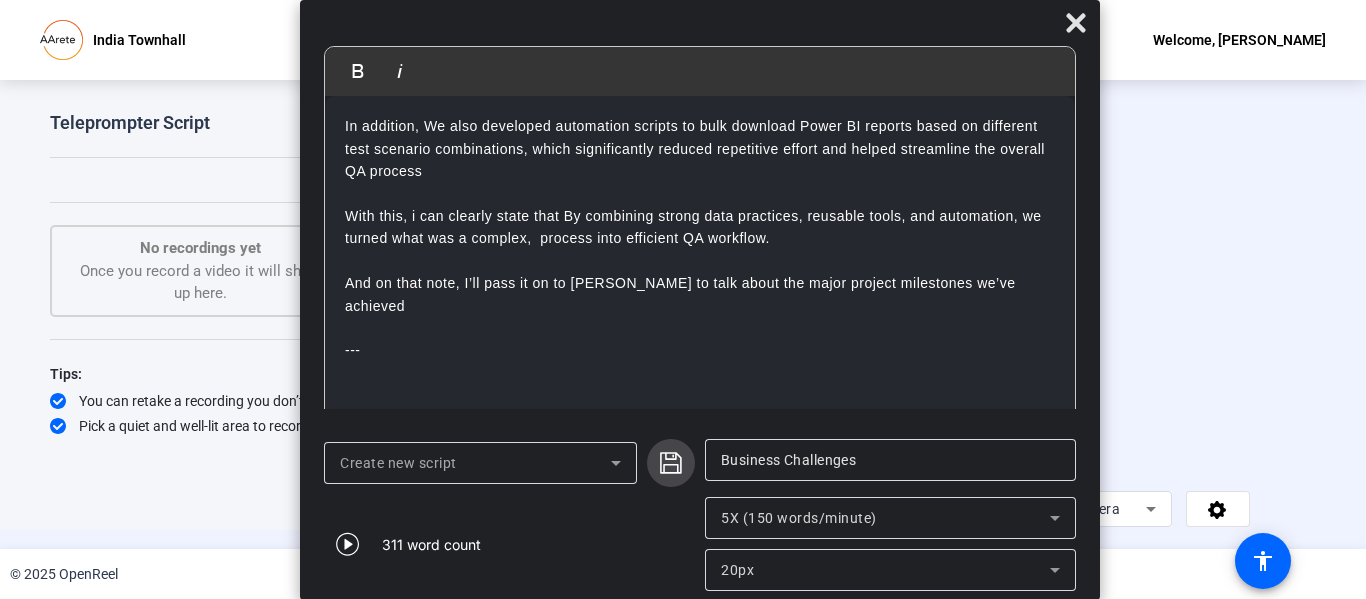 click 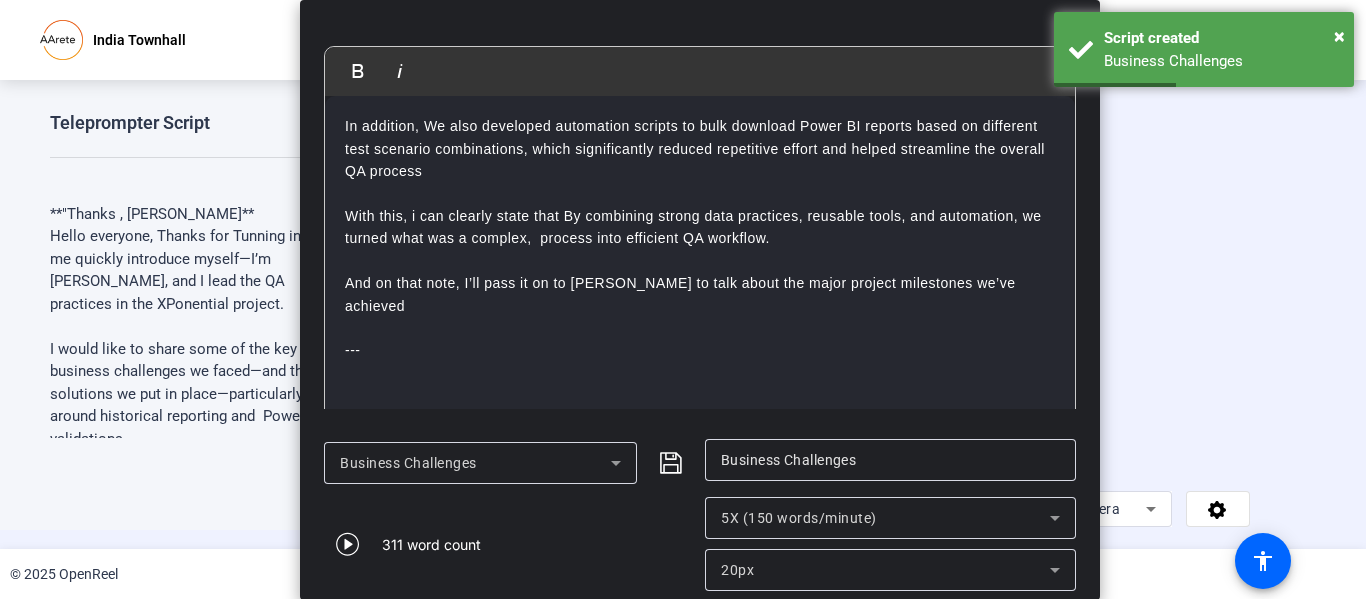 click on "And on that note, I’ll pass it on to [PERSON_NAME] to talk about the major project milestones we’ve achieved" at bounding box center [700, 294] 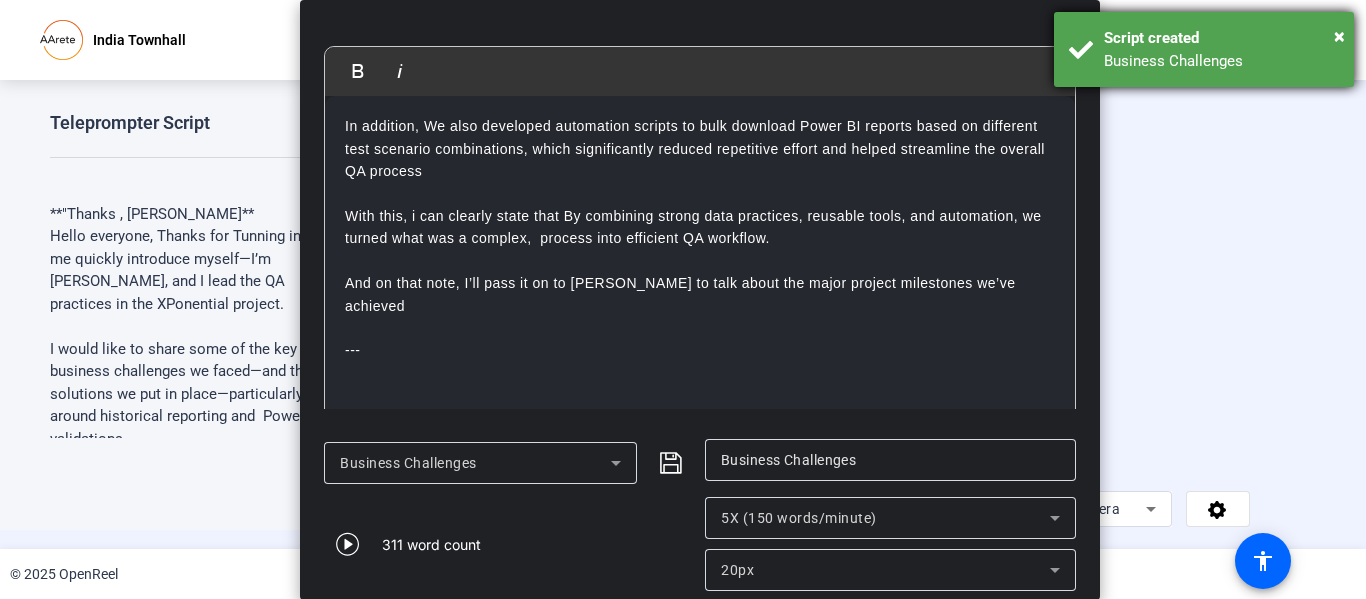 click on "×  Script created   Business Challenges" at bounding box center [1204, 49] 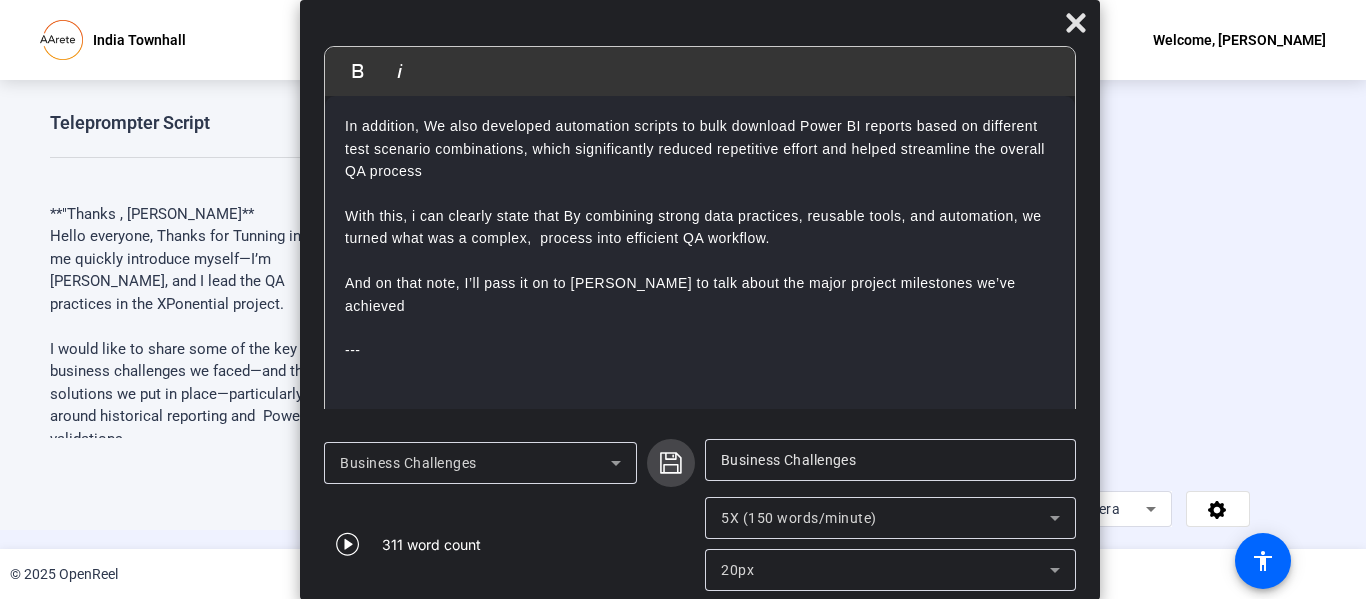 click 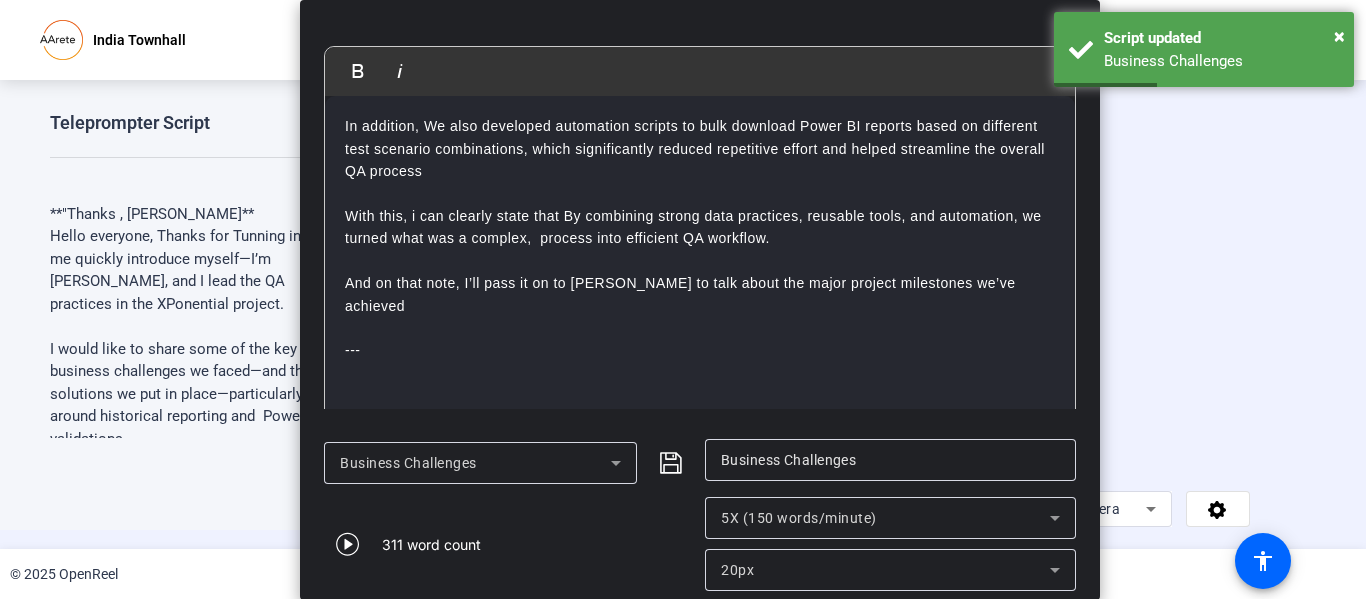 click on "Bold Italic" at bounding box center [700, 71] 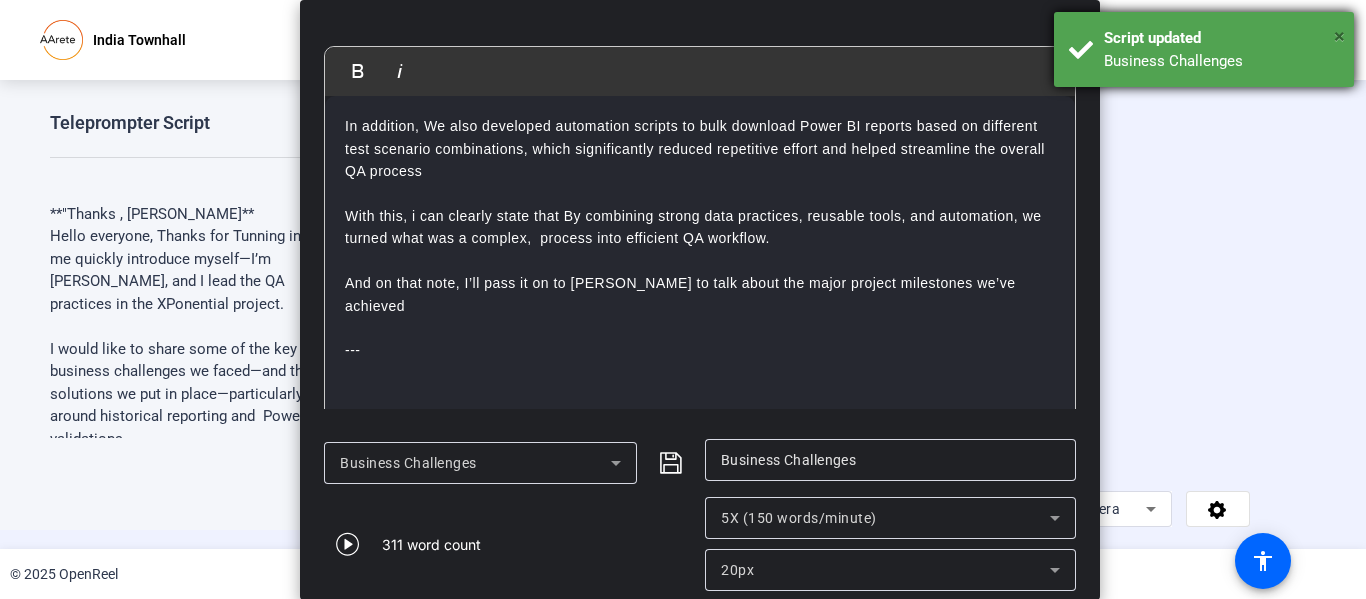 click on "×  Script updated   Business Challenges" at bounding box center (1204, 49) 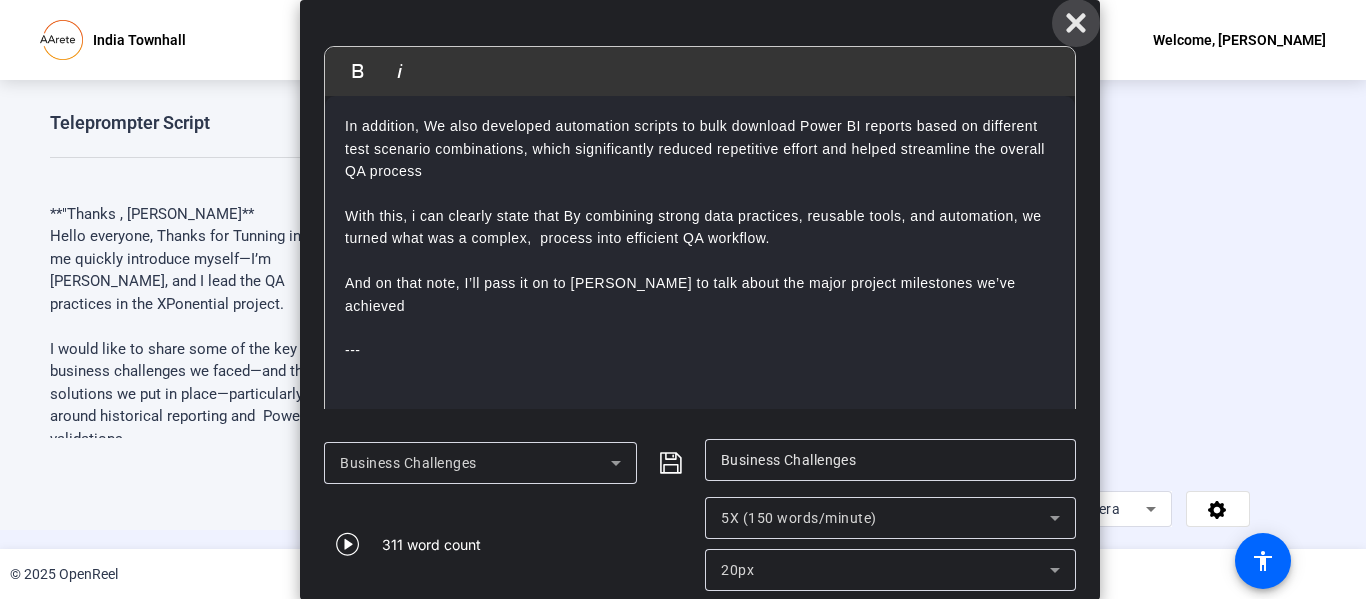 click 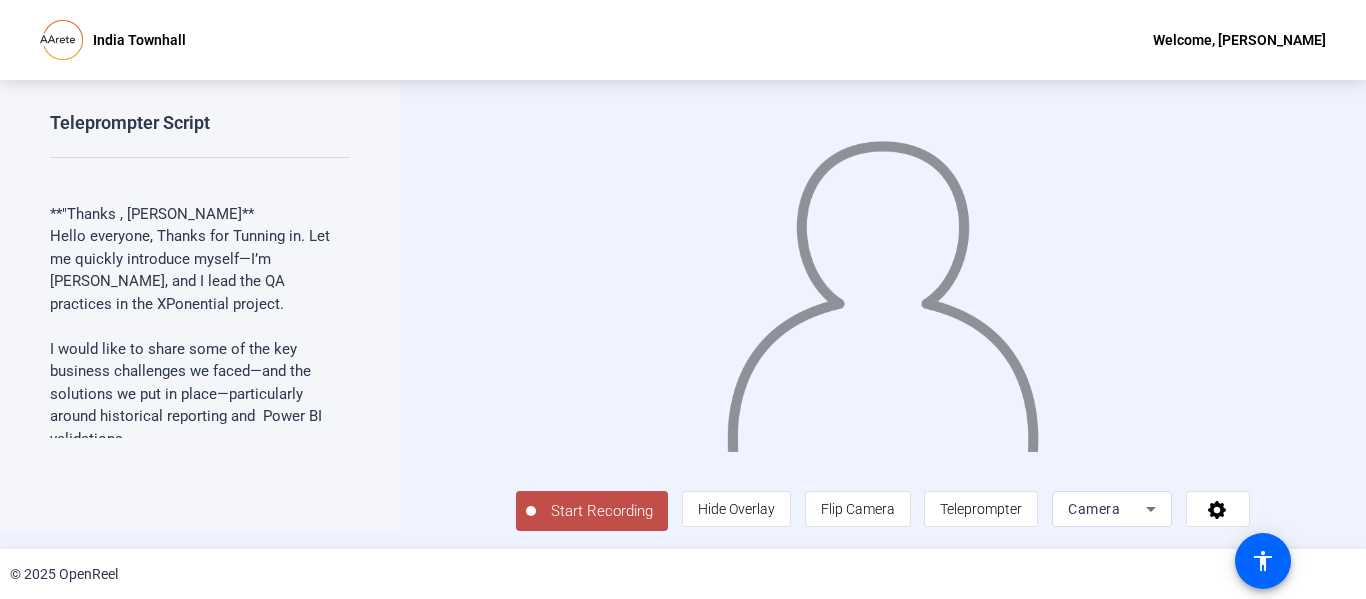 type 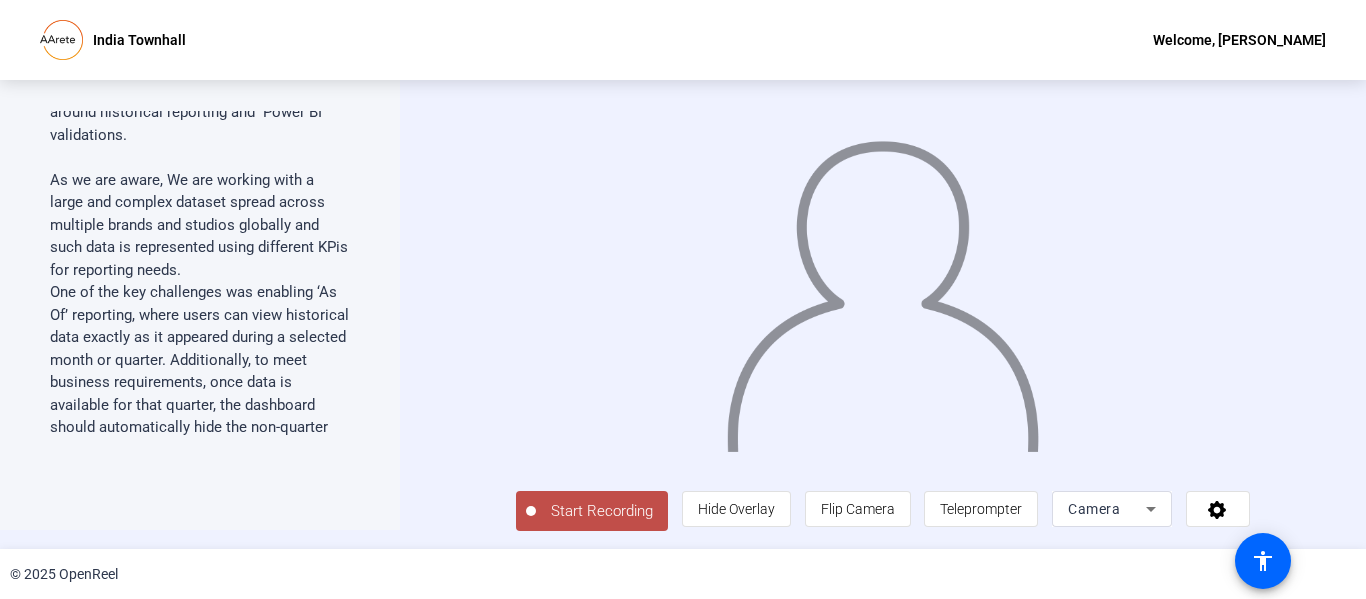 scroll, scrollTop: 0, scrollLeft: 0, axis: both 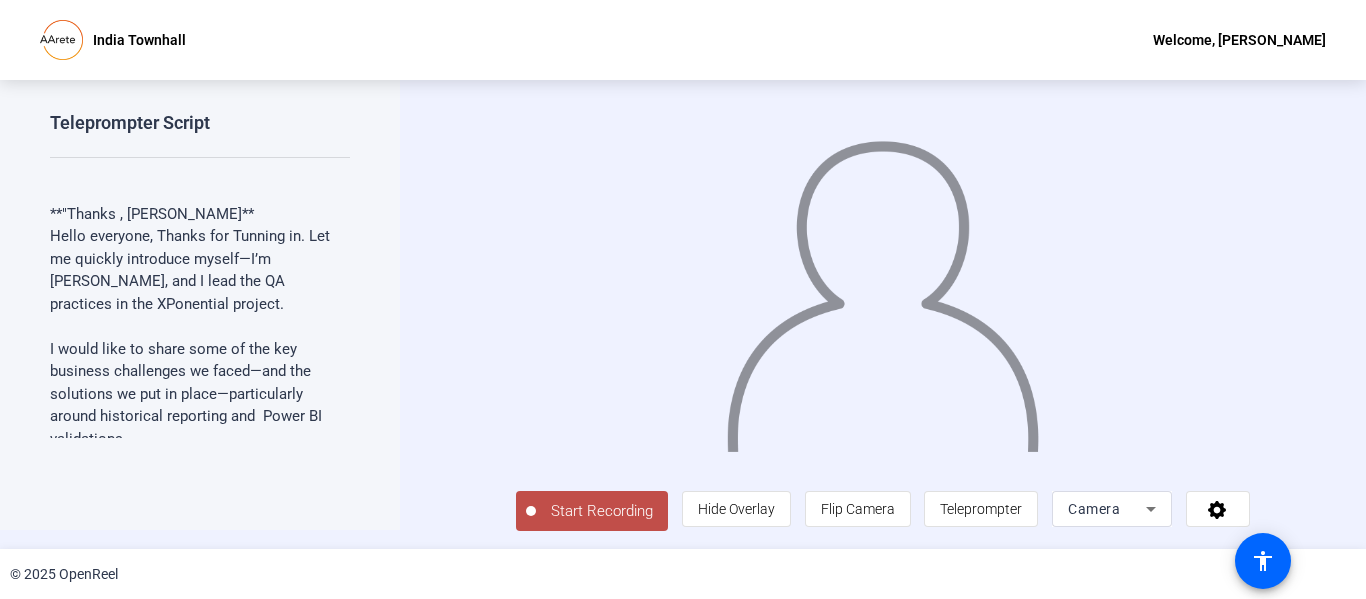 click on "Start Recording" 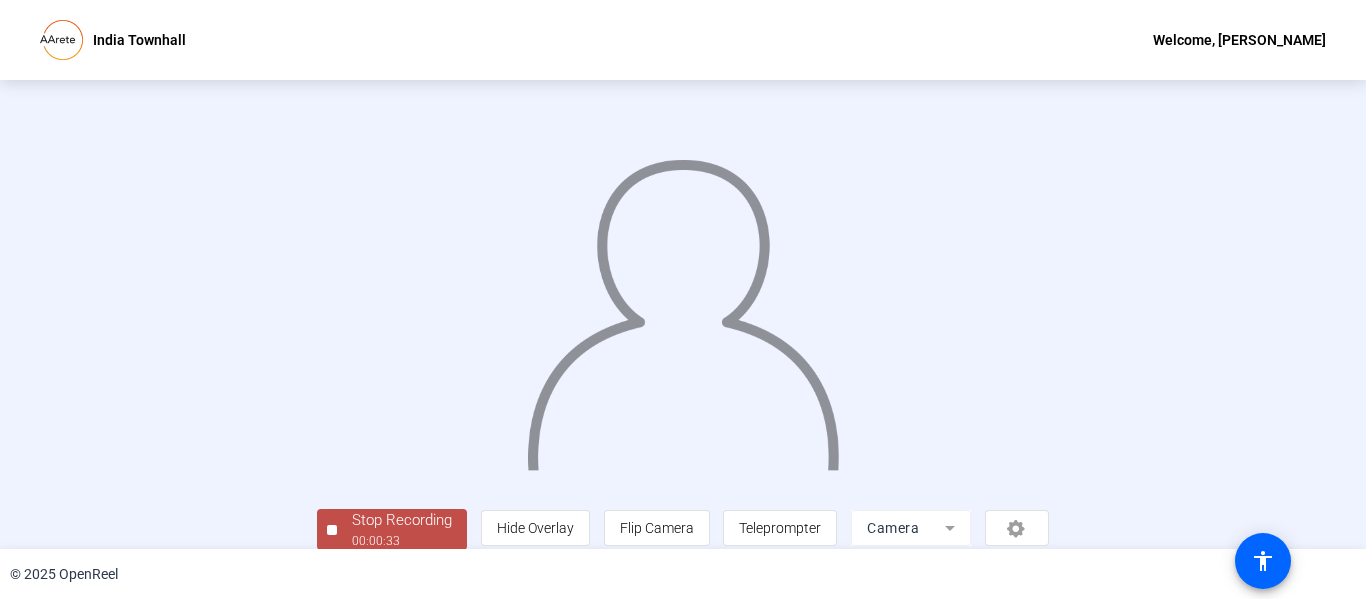 drag, startPoint x: 1353, startPoint y: 207, endPoint x: 1365, endPoint y: 460, distance: 253.28442 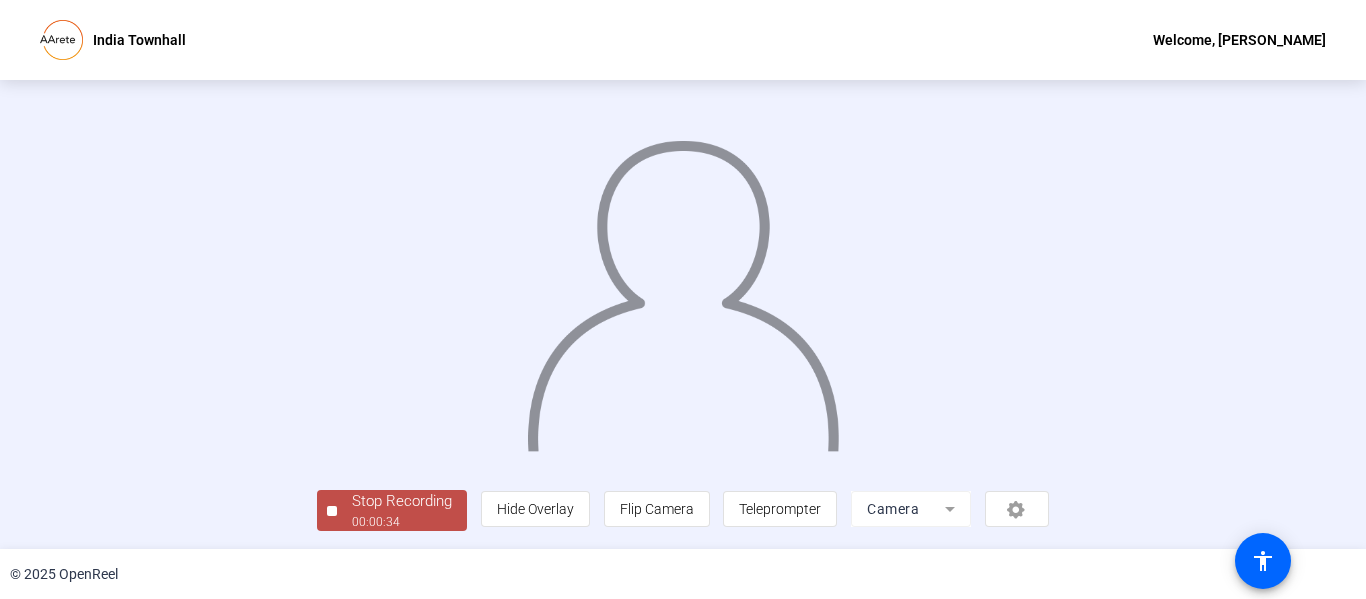 scroll, scrollTop: 126, scrollLeft: 0, axis: vertical 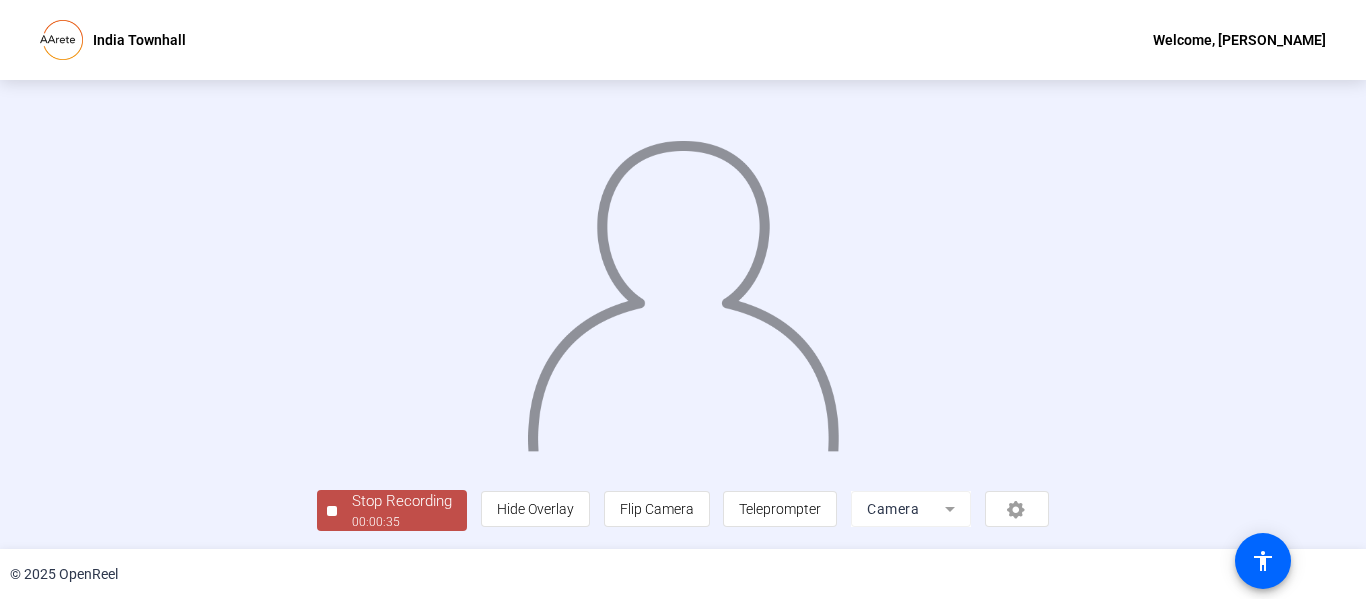 click on "00:00:35" 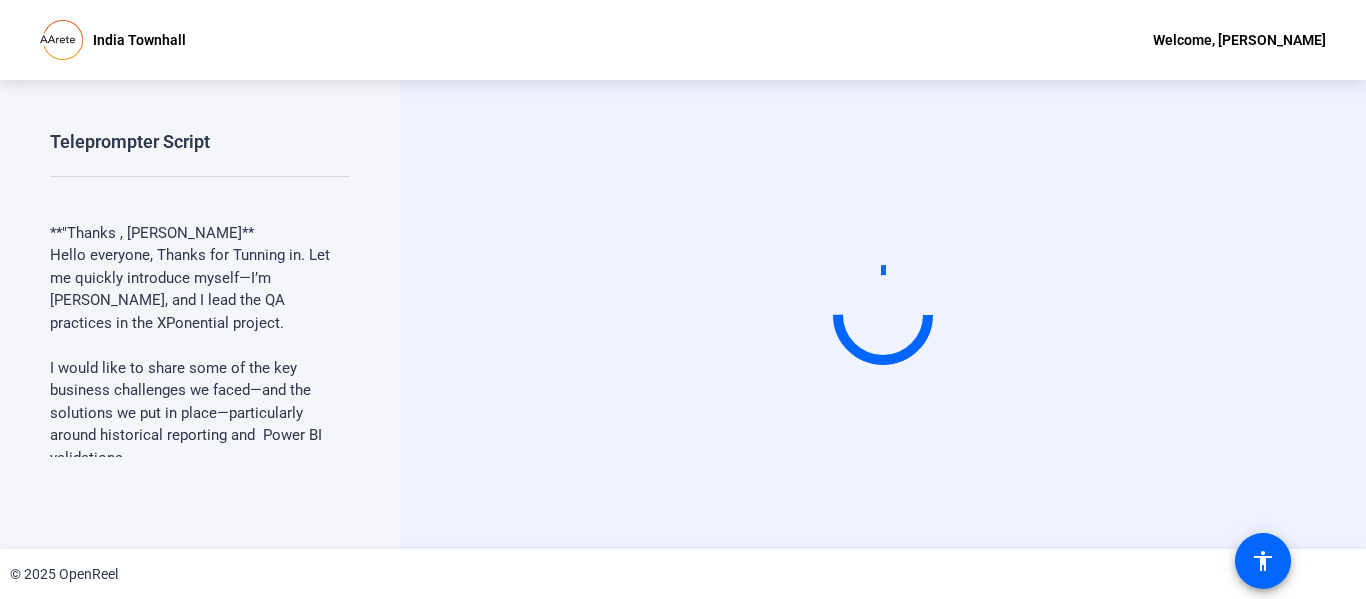 scroll, scrollTop: 0, scrollLeft: 0, axis: both 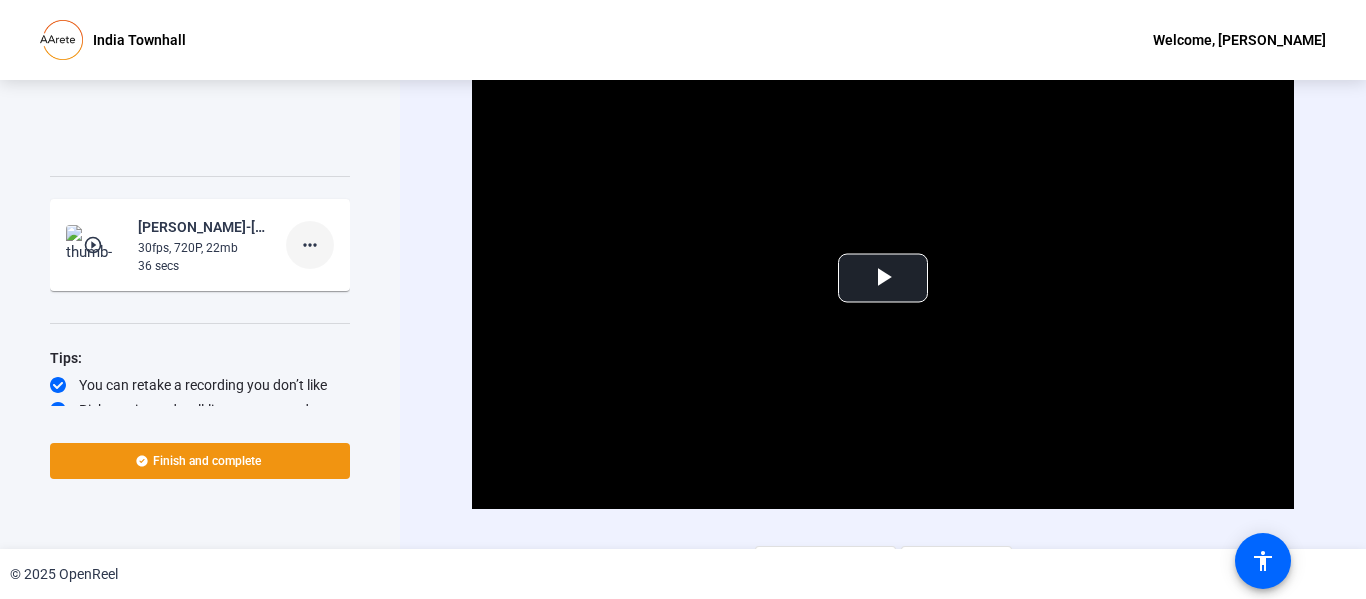 click on "more_horiz" 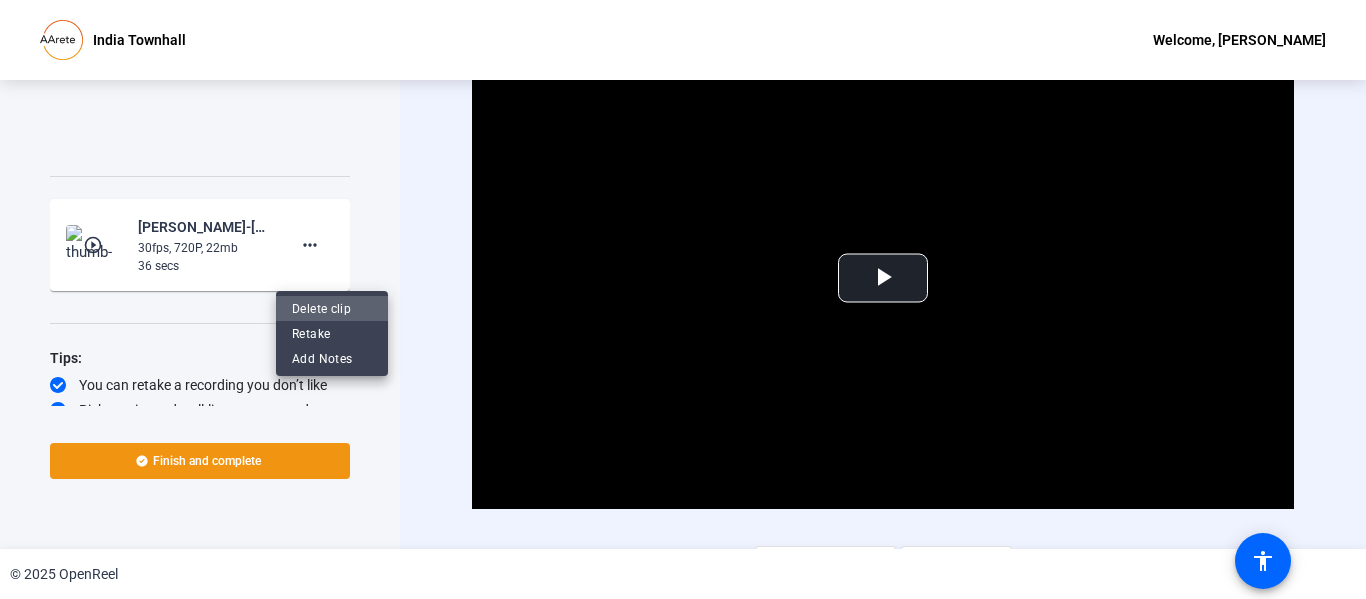 click on "Delete clip" at bounding box center (332, 309) 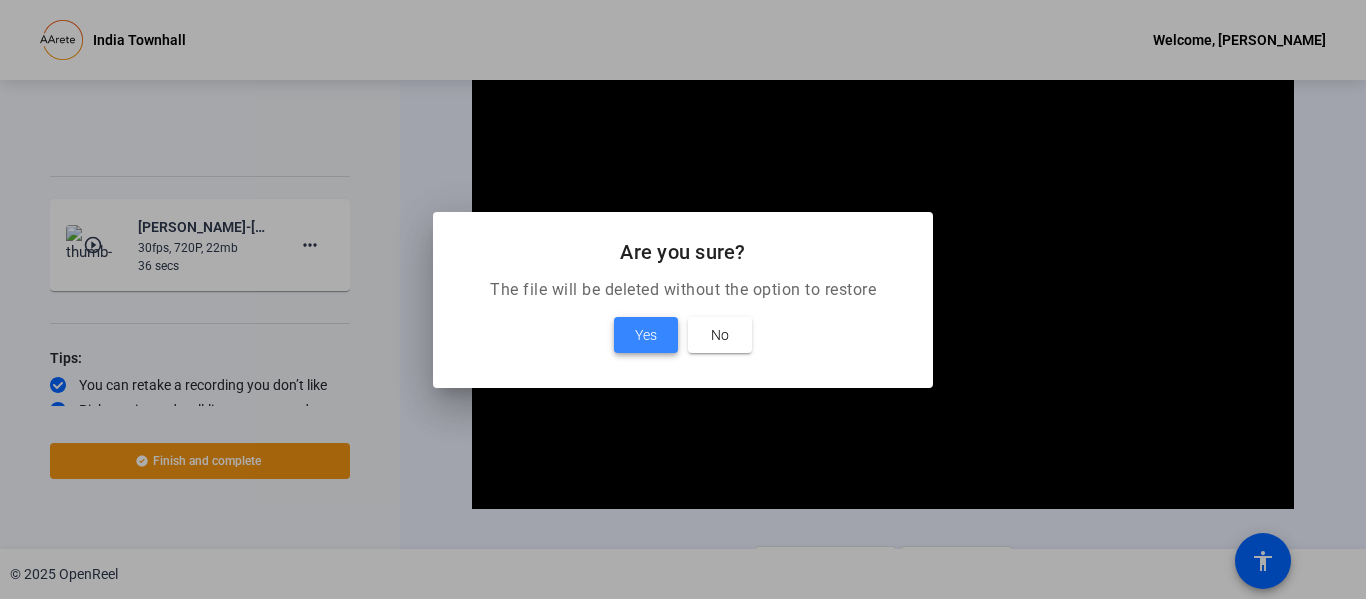 click on "Yes" at bounding box center (646, 335) 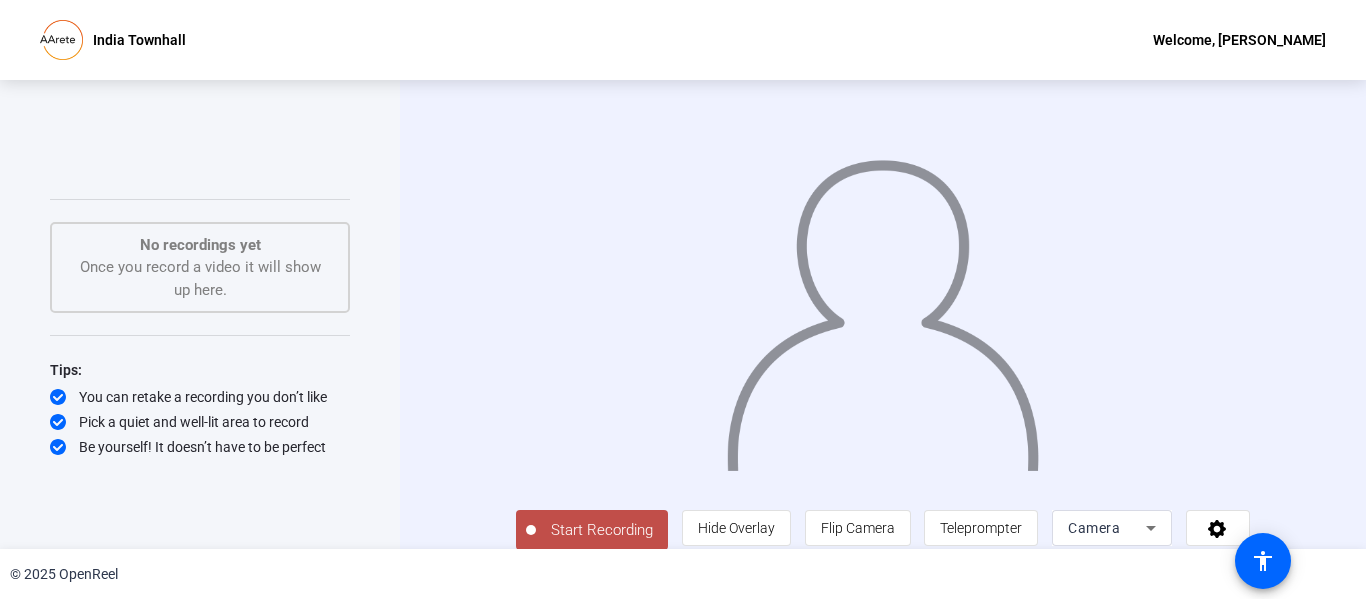 click on "Start Recording" 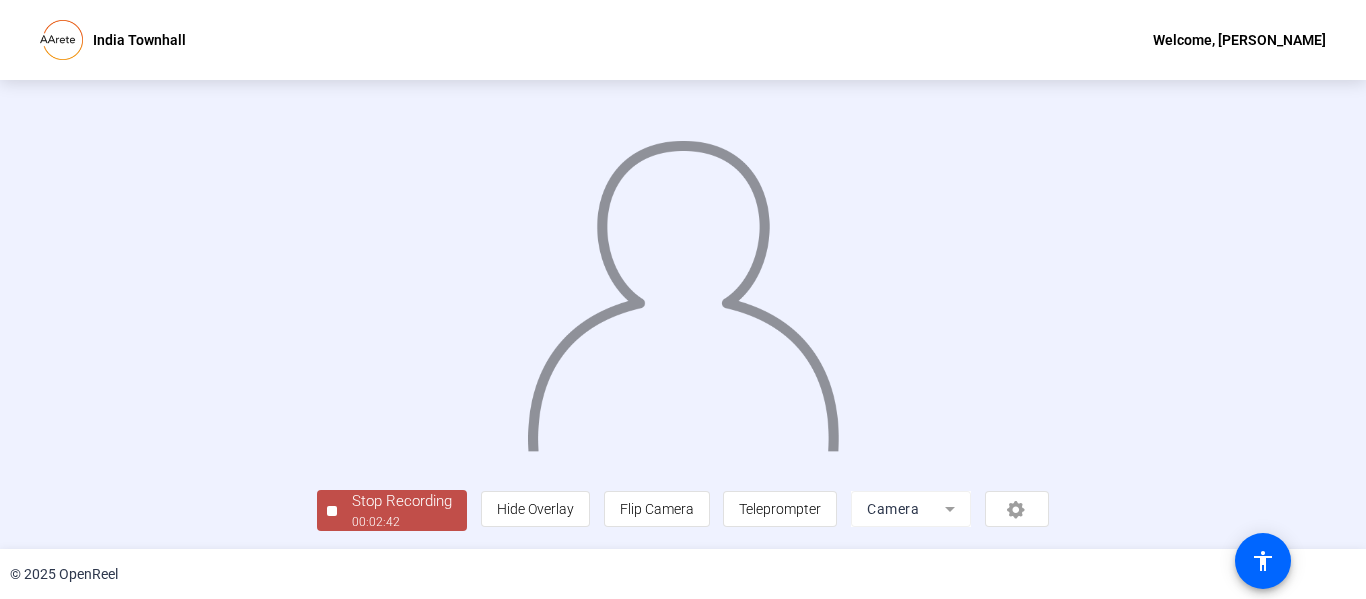 scroll, scrollTop: 126, scrollLeft: 0, axis: vertical 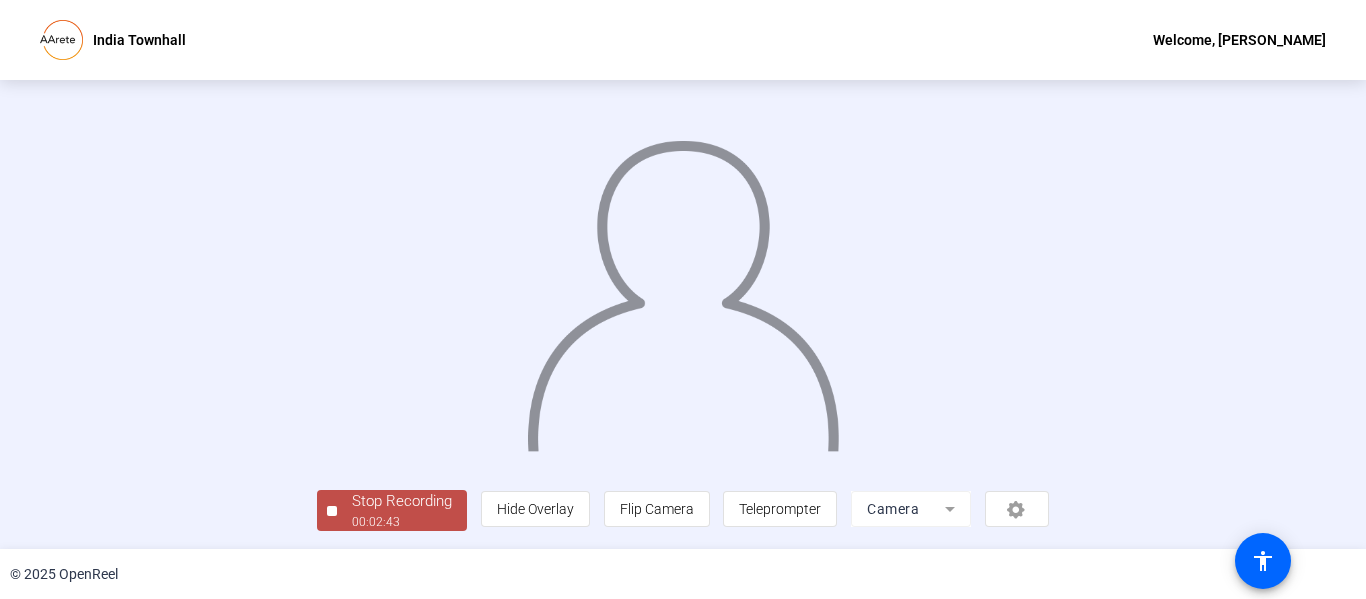 click on "00:02:43" 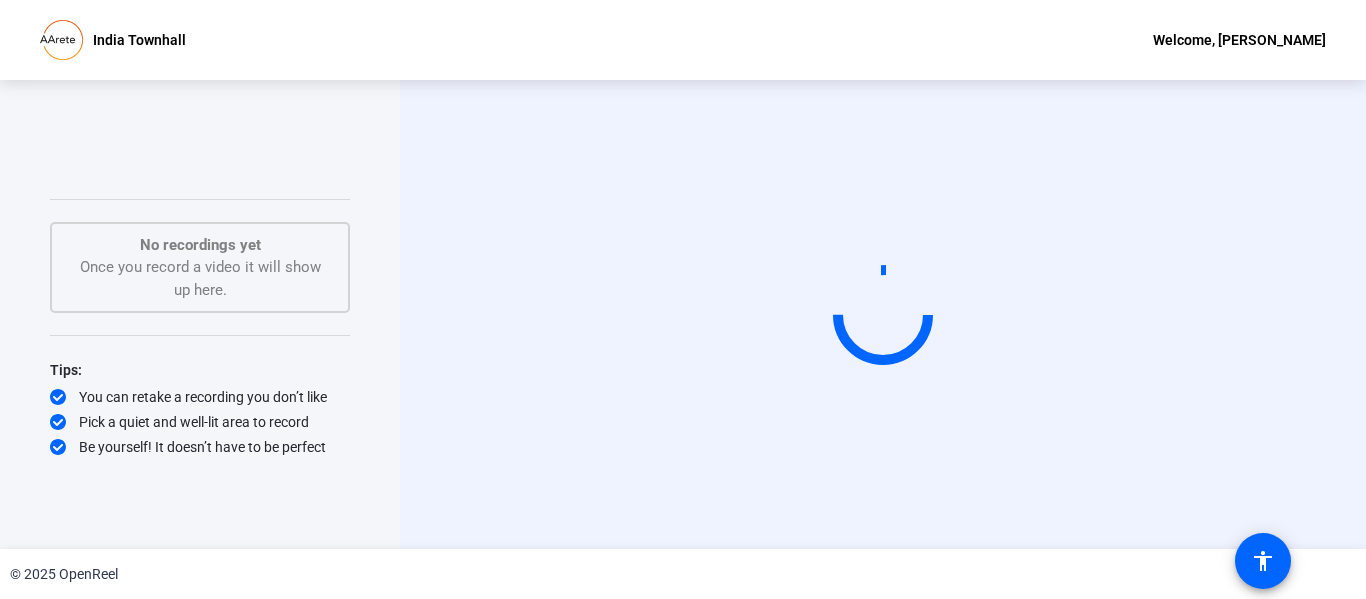 scroll, scrollTop: 0, scrollLeft: 0, axis: both 